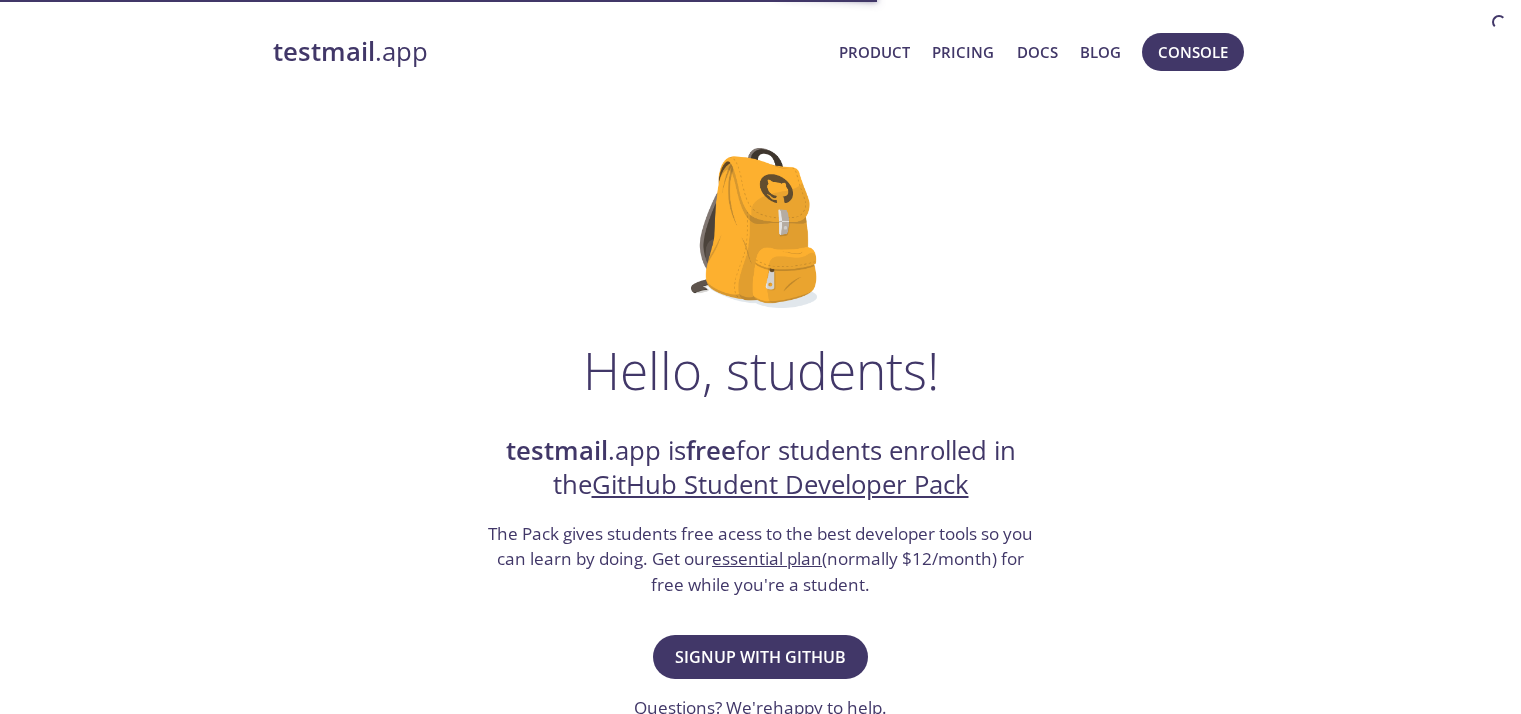 scroll, scrollTop: 300, scrollLeft: 0, axis: vertical 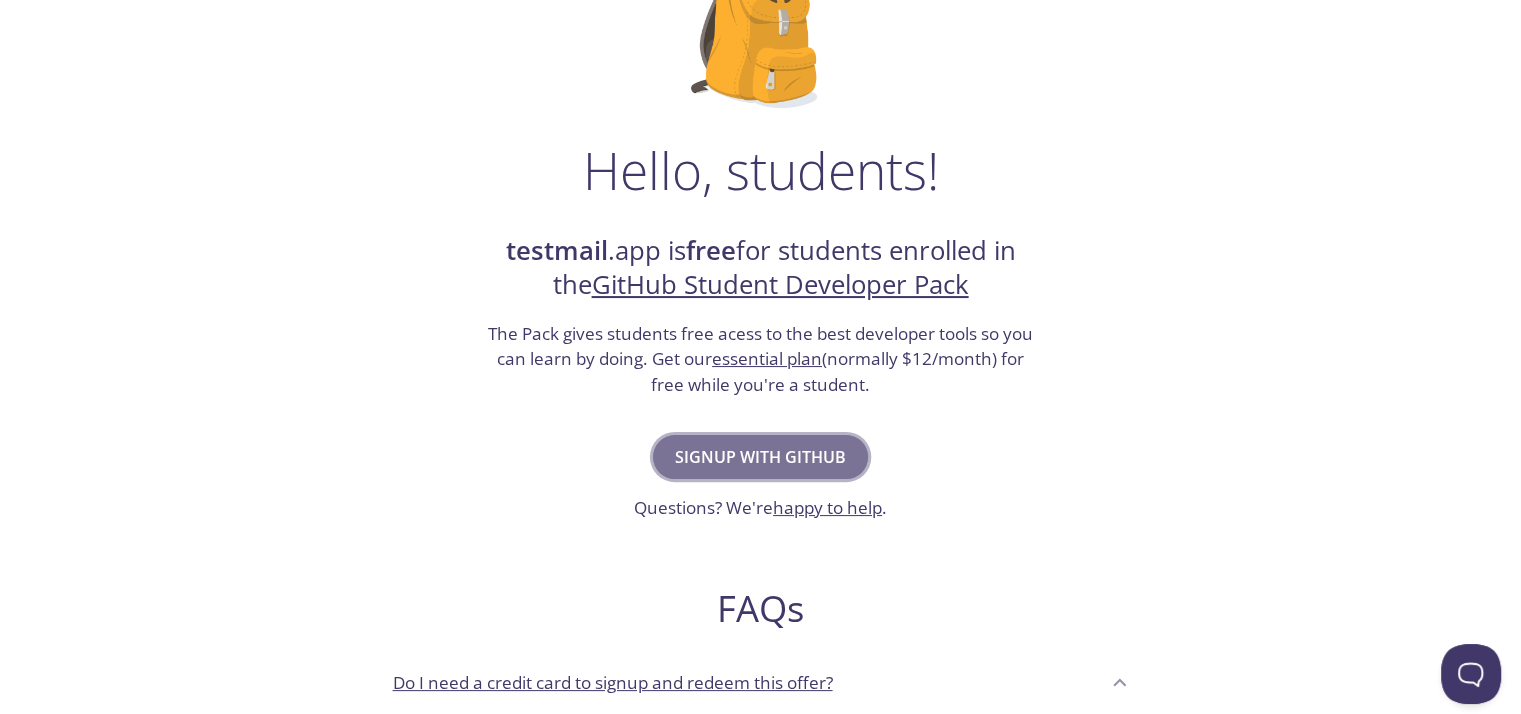 click on "Signup with GitHub" at bounding box center (760, 457) 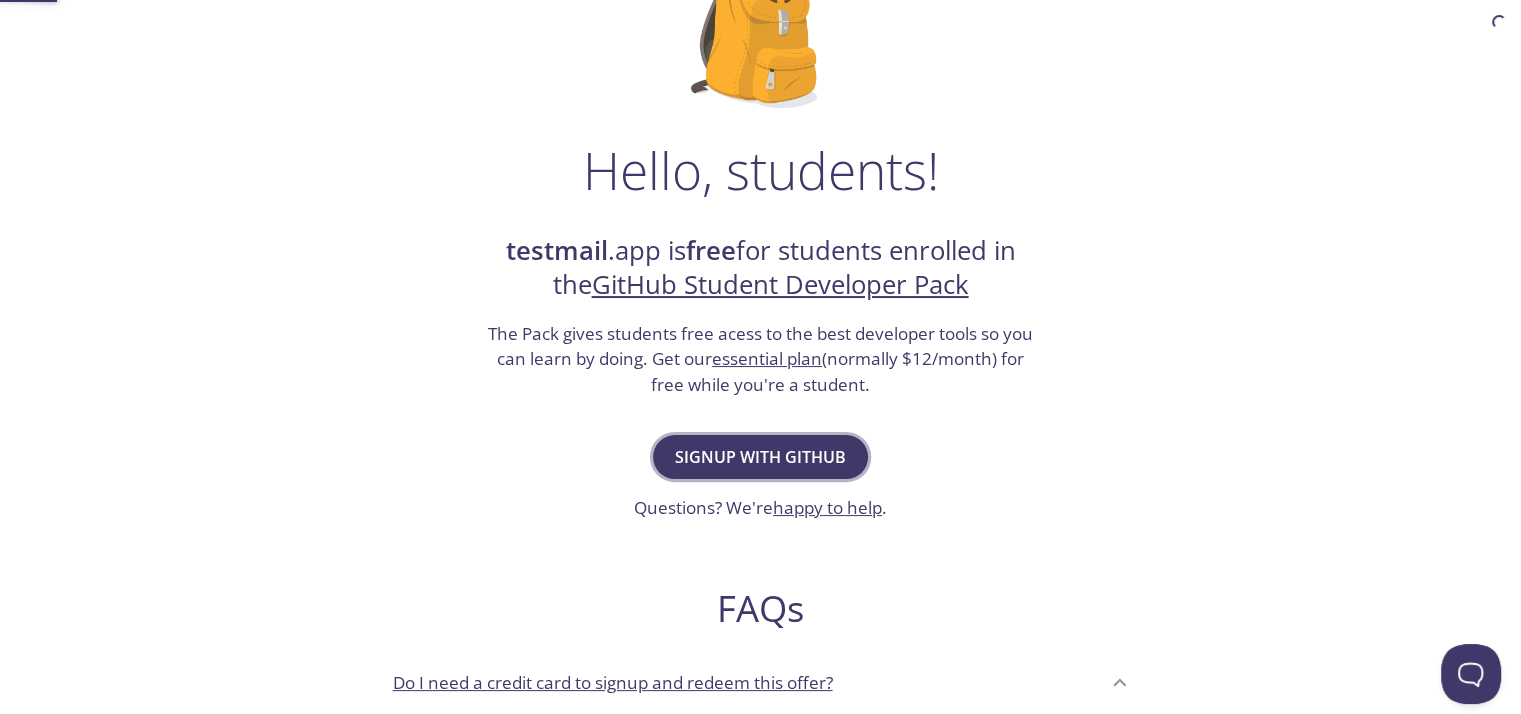 scroll, scrollTop: 0, scrollLeft: 0, axis: both 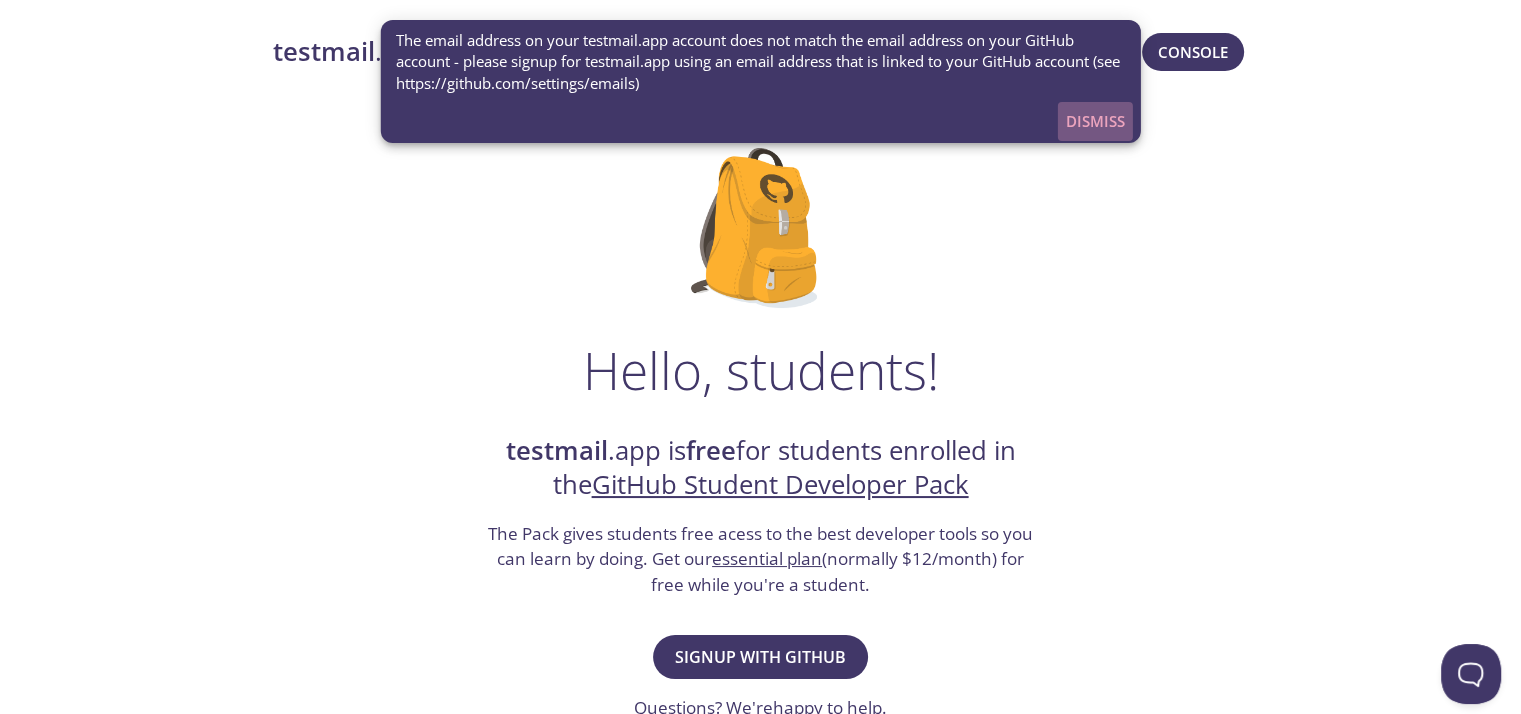 click on "Dismiss" at bounding box center (1095, 121) 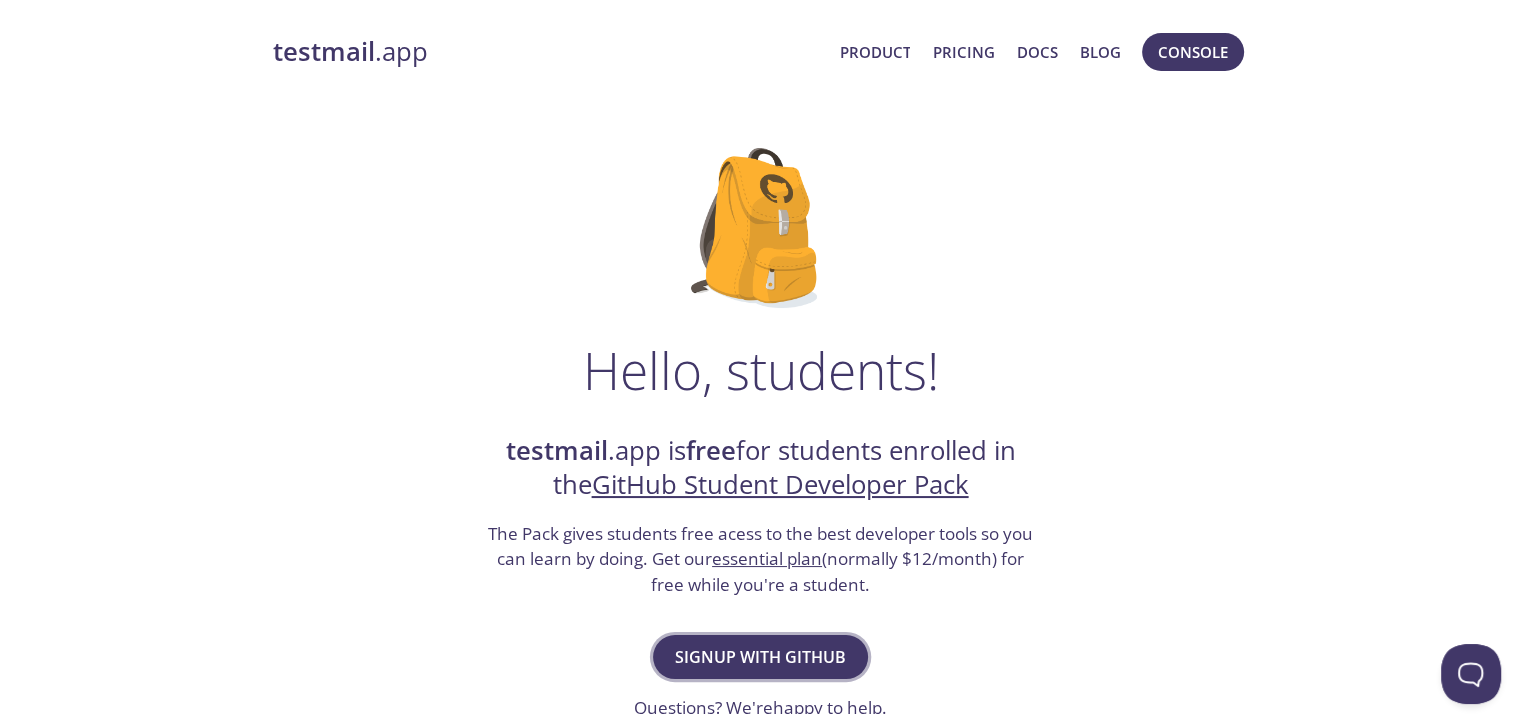 scroll, scrollTop: 500, scrollLeft: 0, axis: vertical 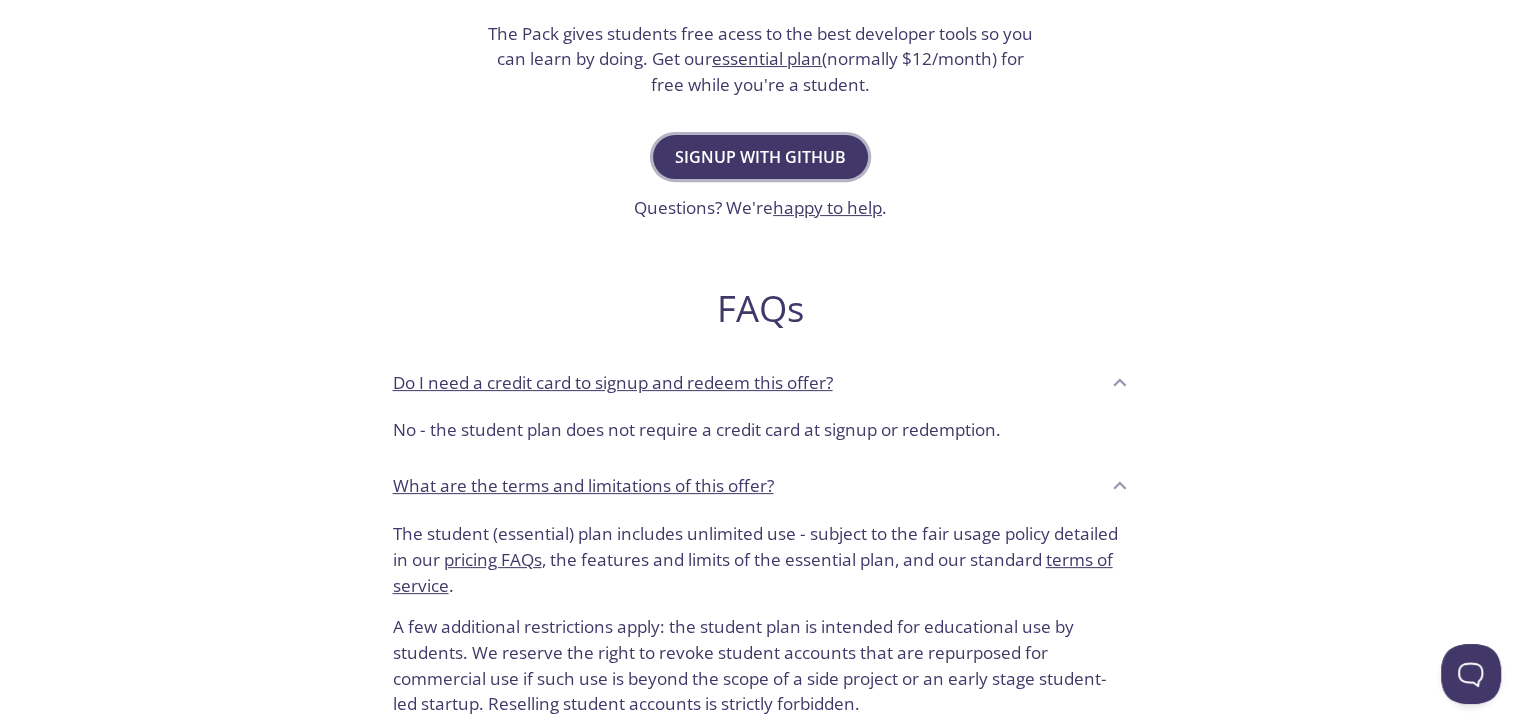 click on "Signup with GitHub" at bounding box center (760, 157) 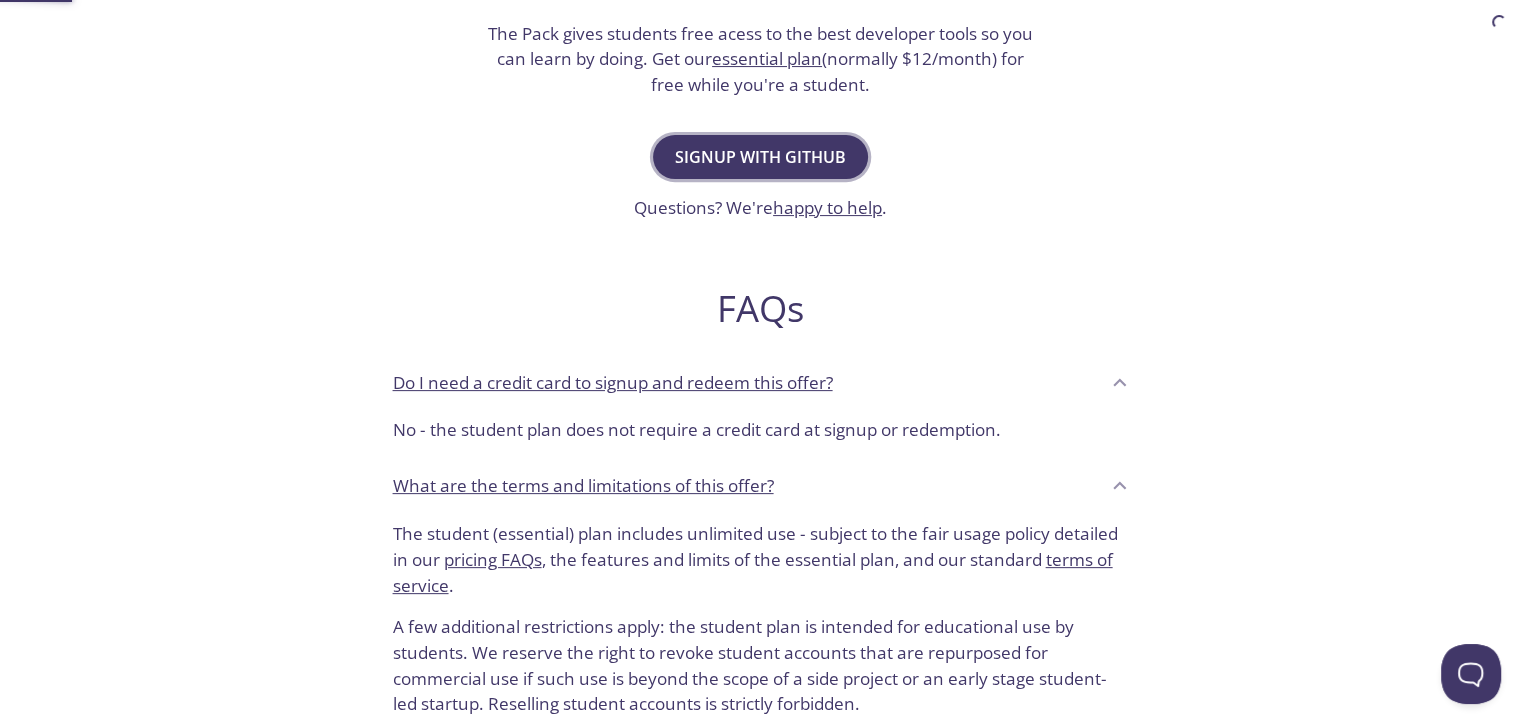scroll, scrollTop: 0, scrollLeft: 0, axis: both 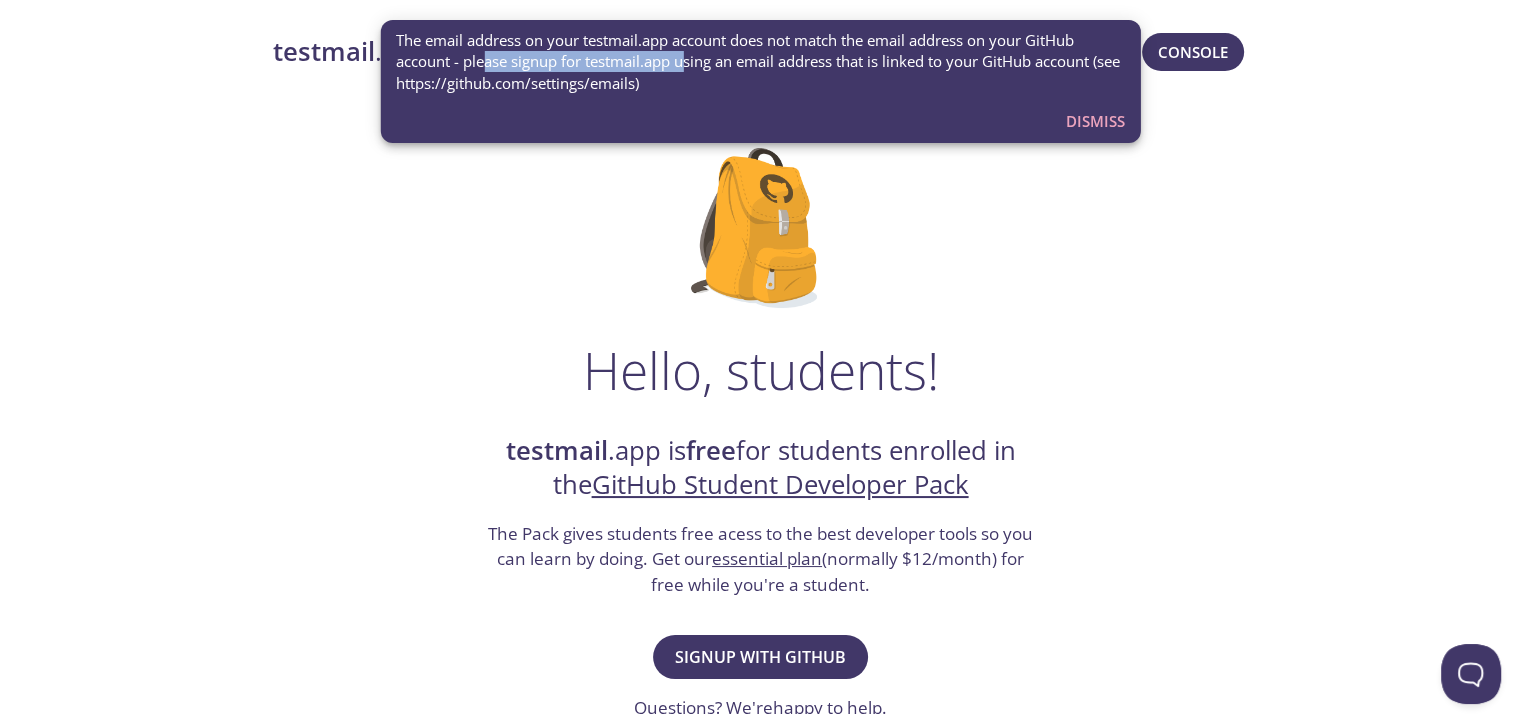 drag, startPoint x: 488, startPoint y: 61, endPoint x: 690, endPoint y: 61, distance: 202 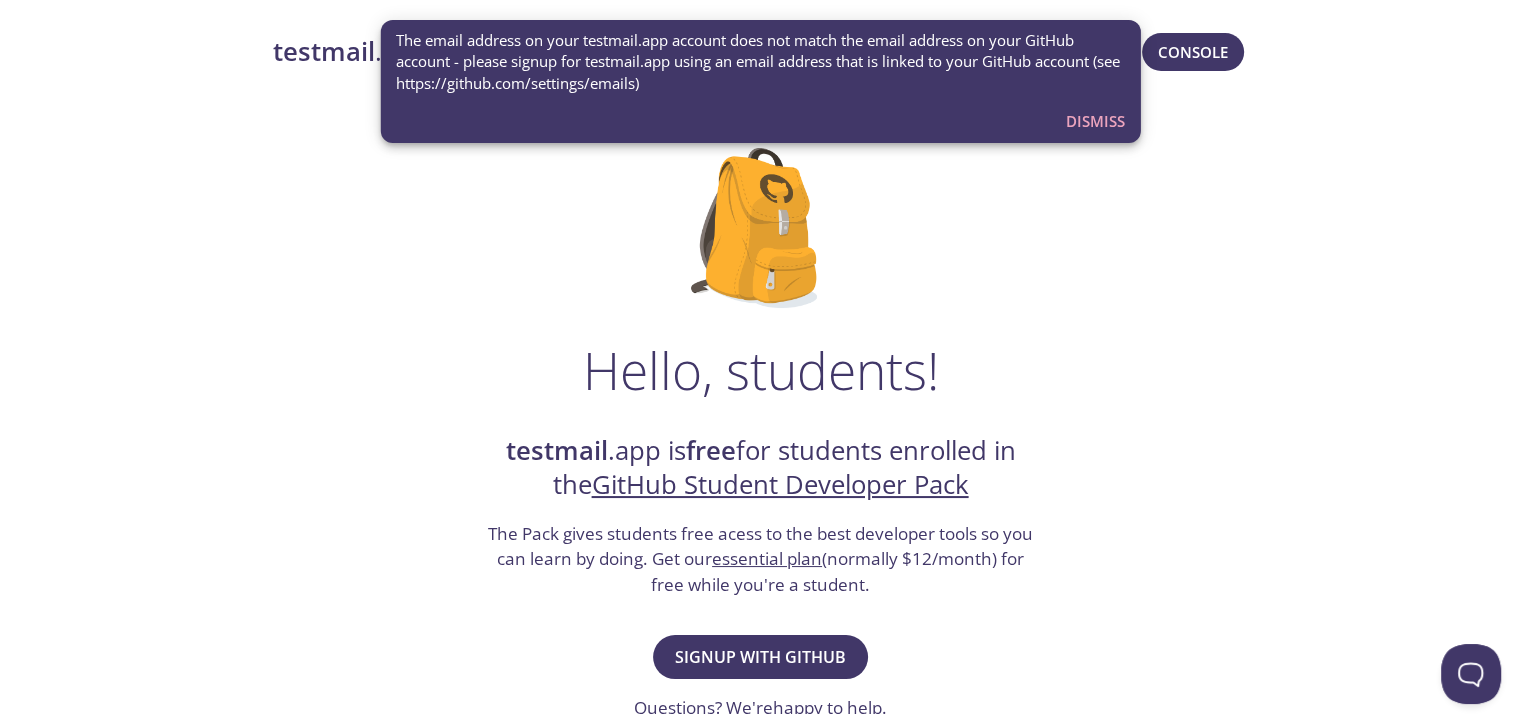 click on "The email address on your testmail.app account does not match the email address on your GitHub account - please signup for testmail.app using an email address that is linked to your GitHub account (see https://github.com/settings/emails)" at bounding box center (760, 62) 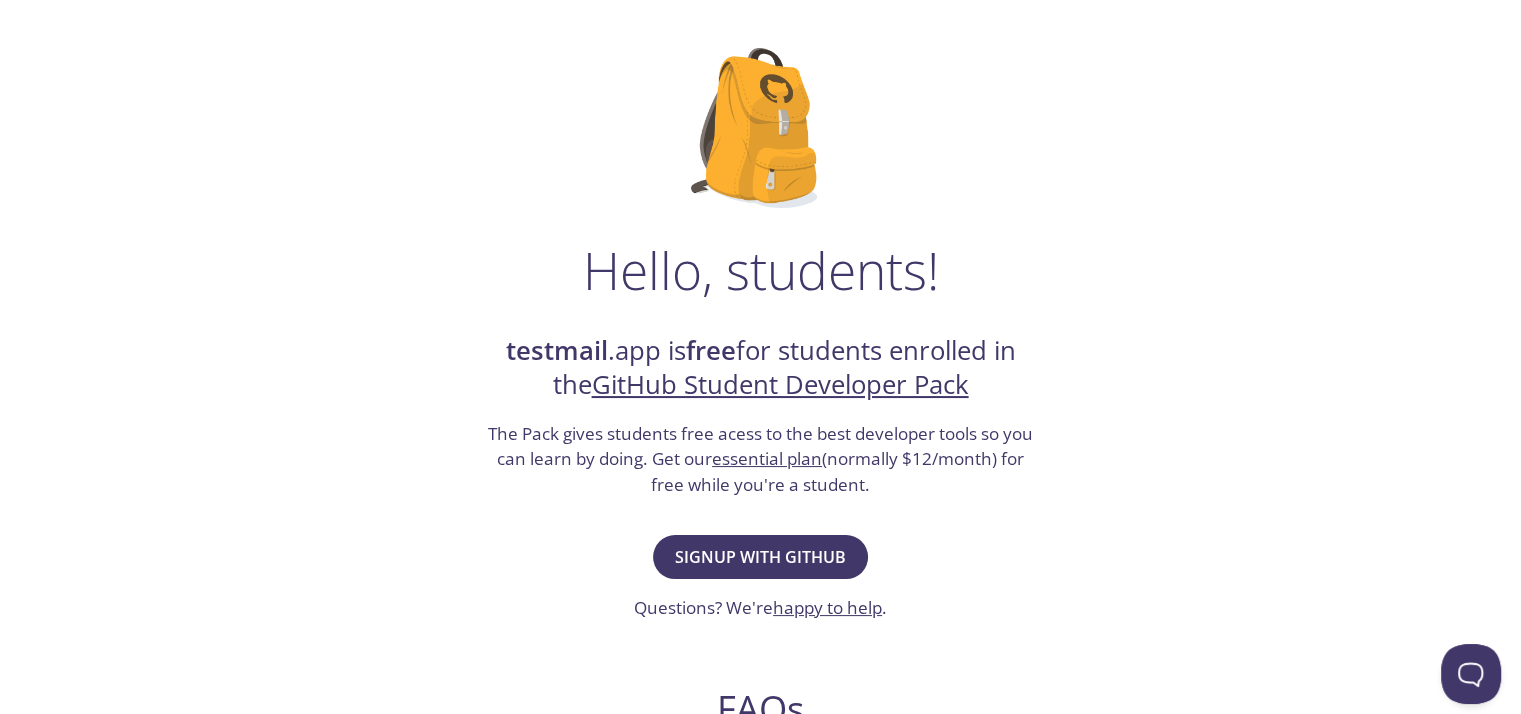 scroll, scrollTop: 200, scrollLeft: 0, axis: vertical 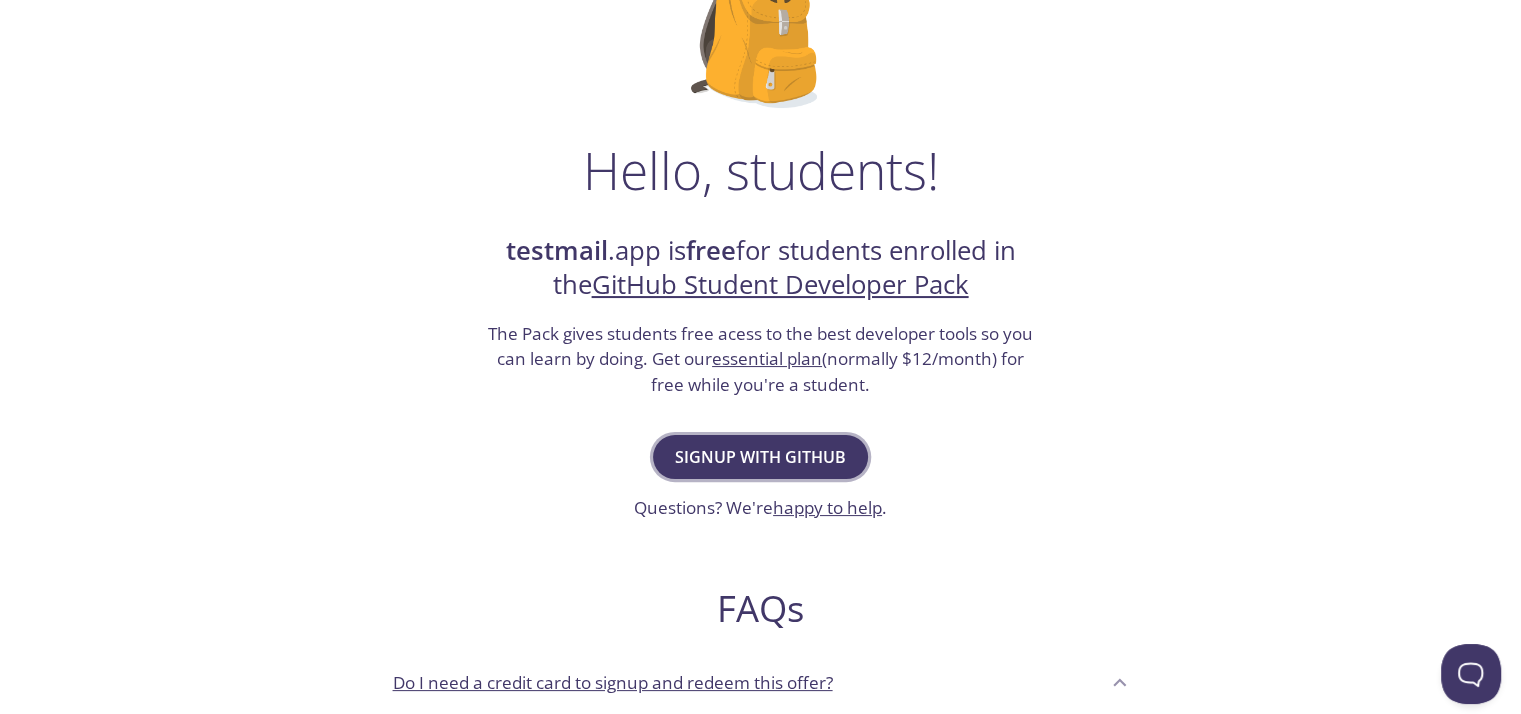 click on "Signup with GitHub" at bounding box center [760, 457] 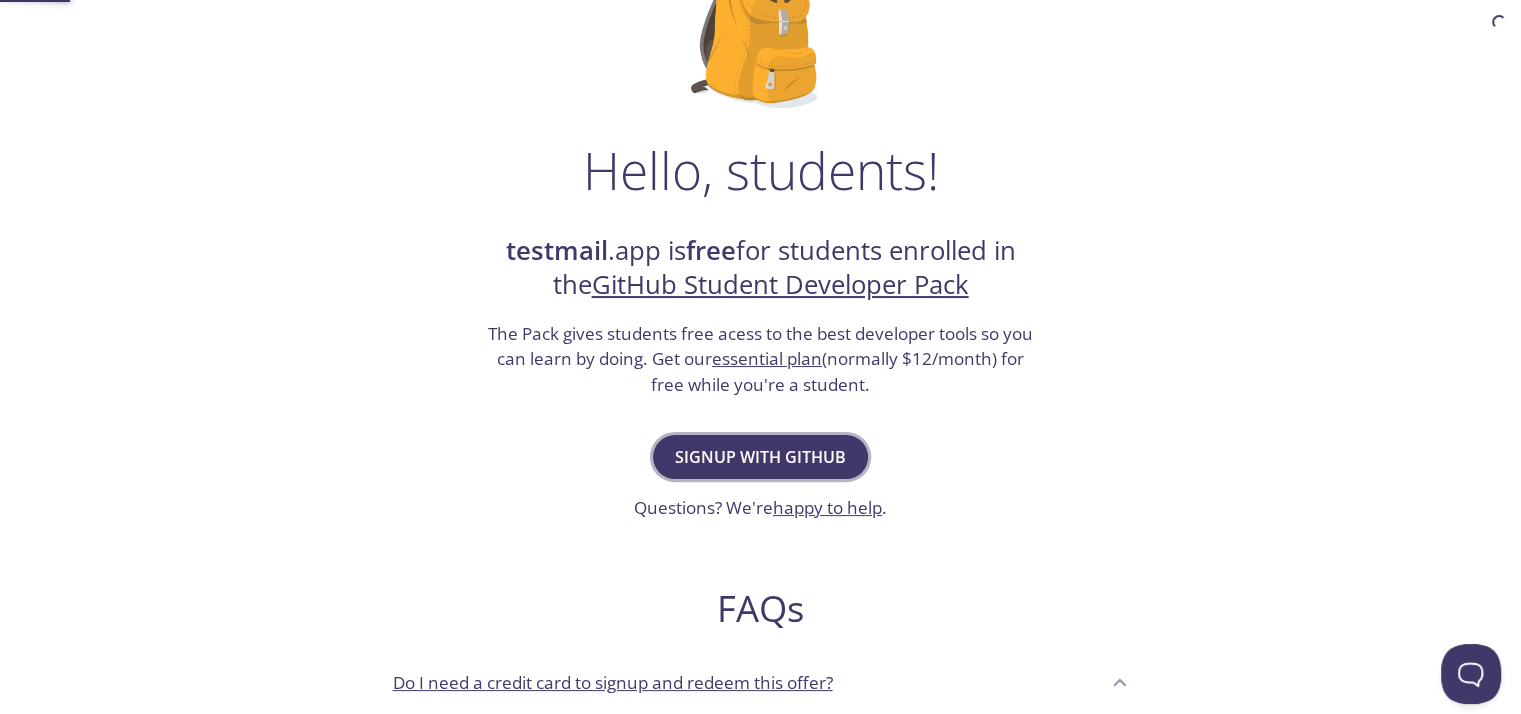 scroll, scrollTop: 0, scrollLeft: 0, axis: both 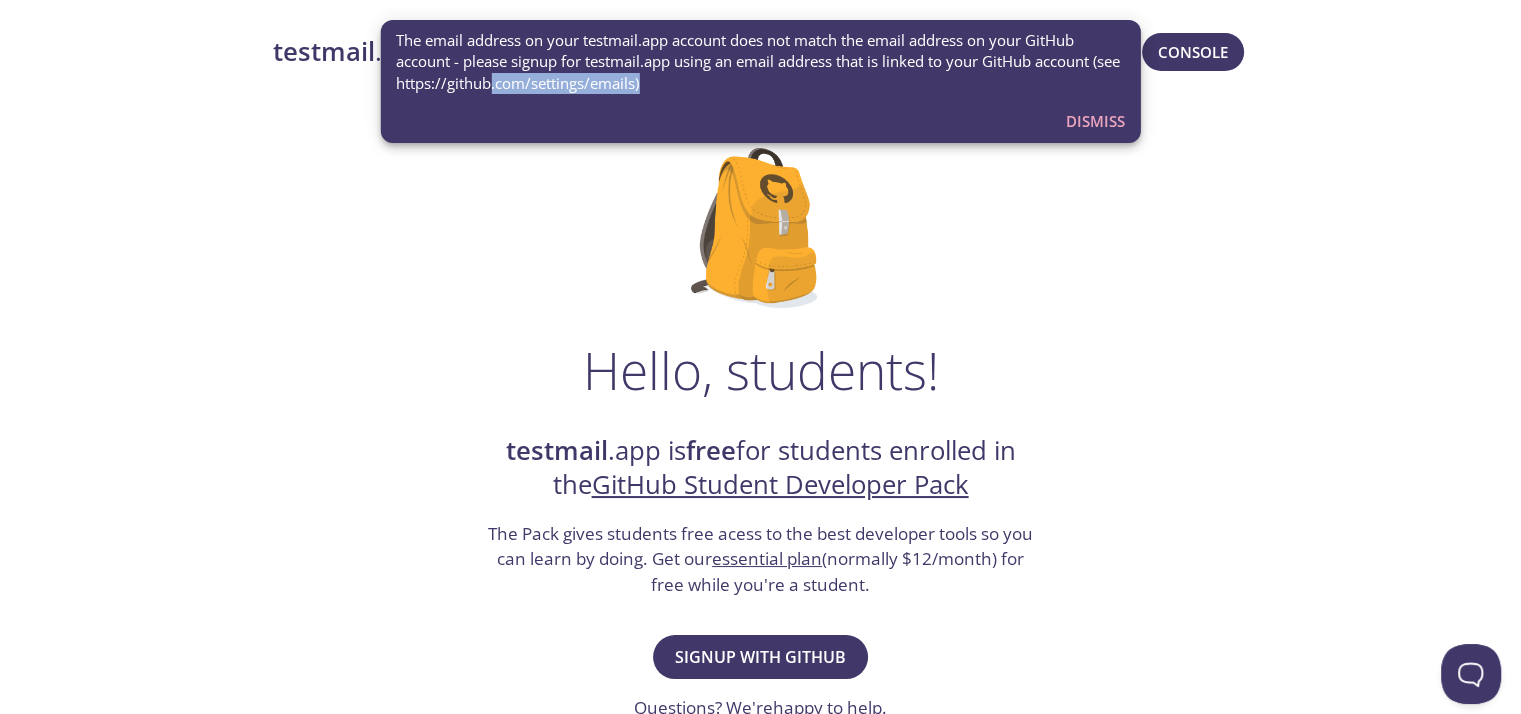drag, startPoint x: 522, startPoint y: 87, endPoint x: 714, endPoint y: 79, distance: 192.1666 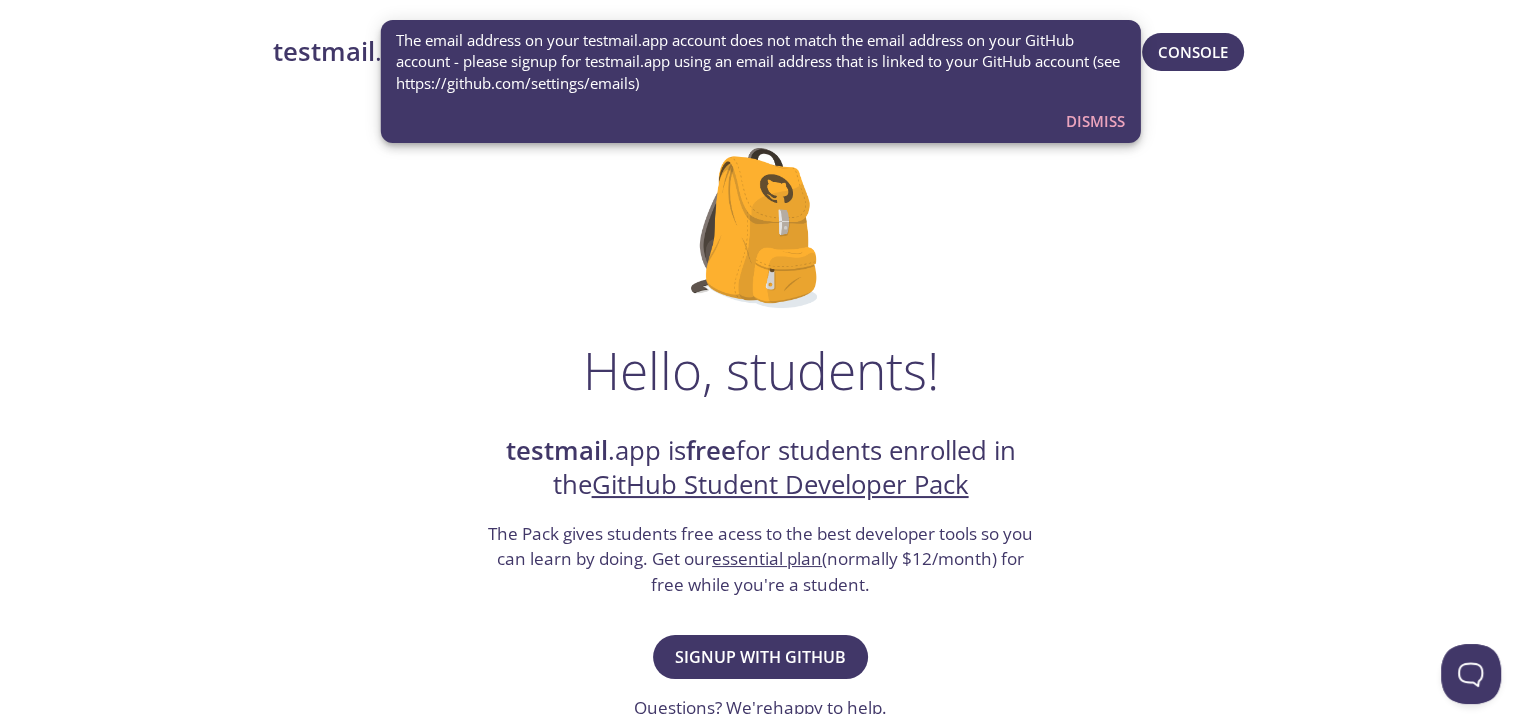click on "The email address on your testmail.app account does not match the email address on your GitHub account - please signup for testmail.app using an email address that is linked to your GitHub account (see https://github.com/settings/emails)" at bounding box center (760, 62) 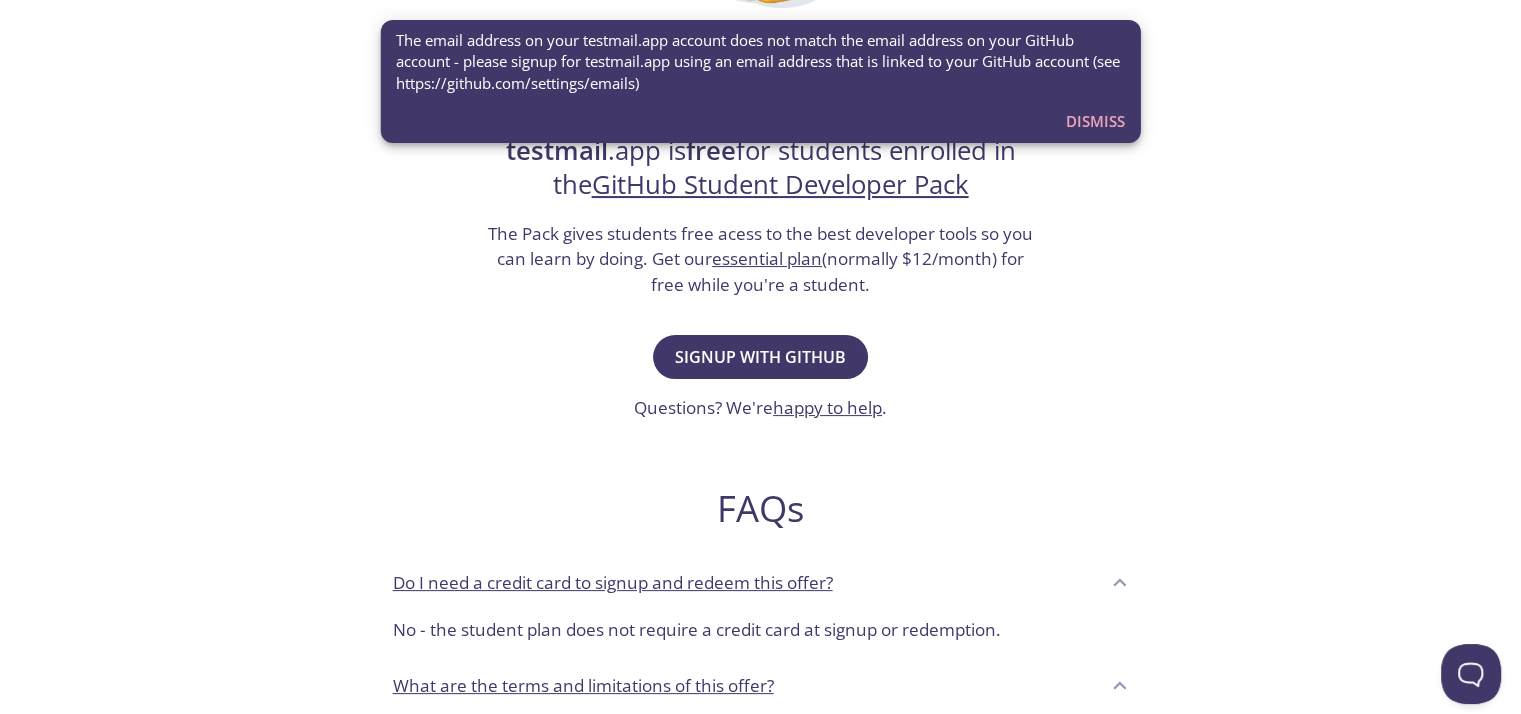 scroll, scrollTop: 0, scrollLeft: 0, axis: both 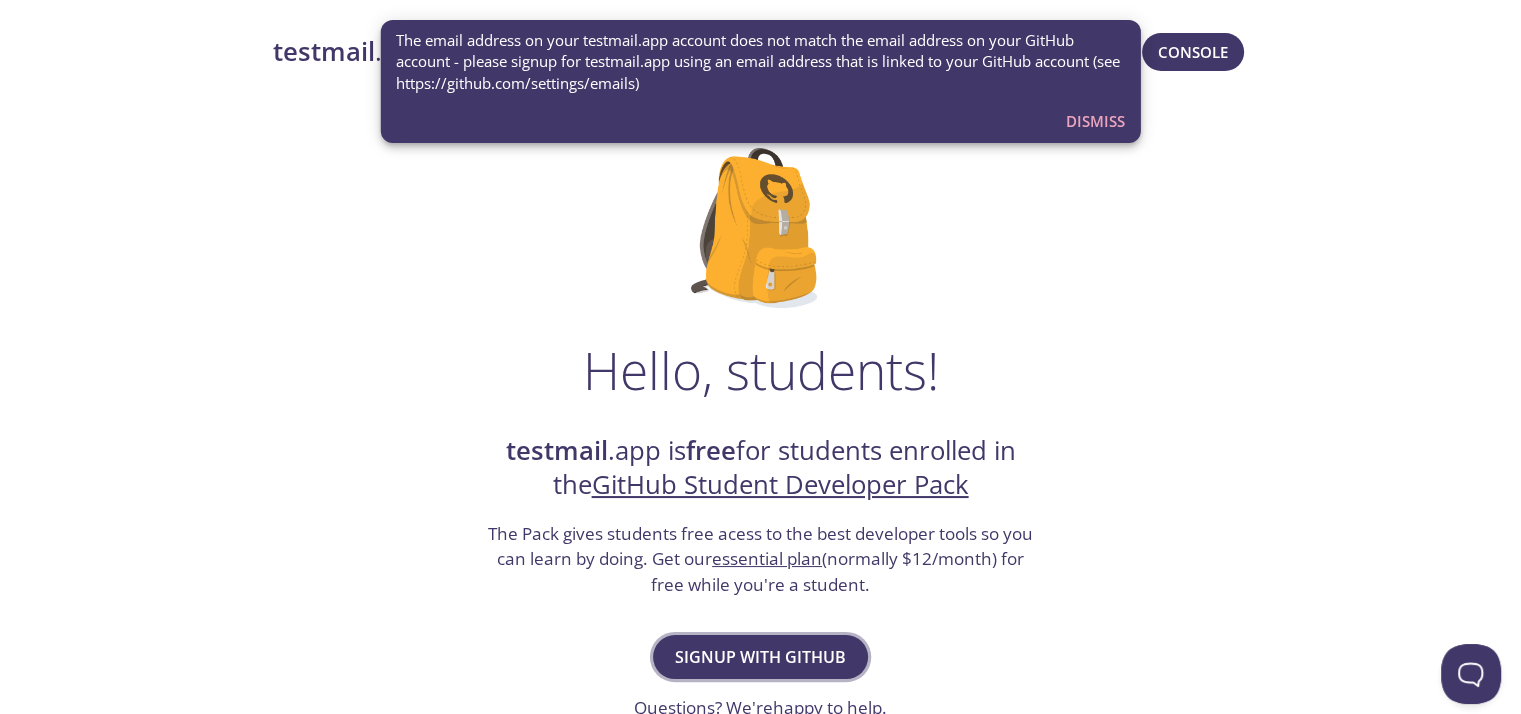 click on "Signup with GitHub" at bounding box center (760, 657) 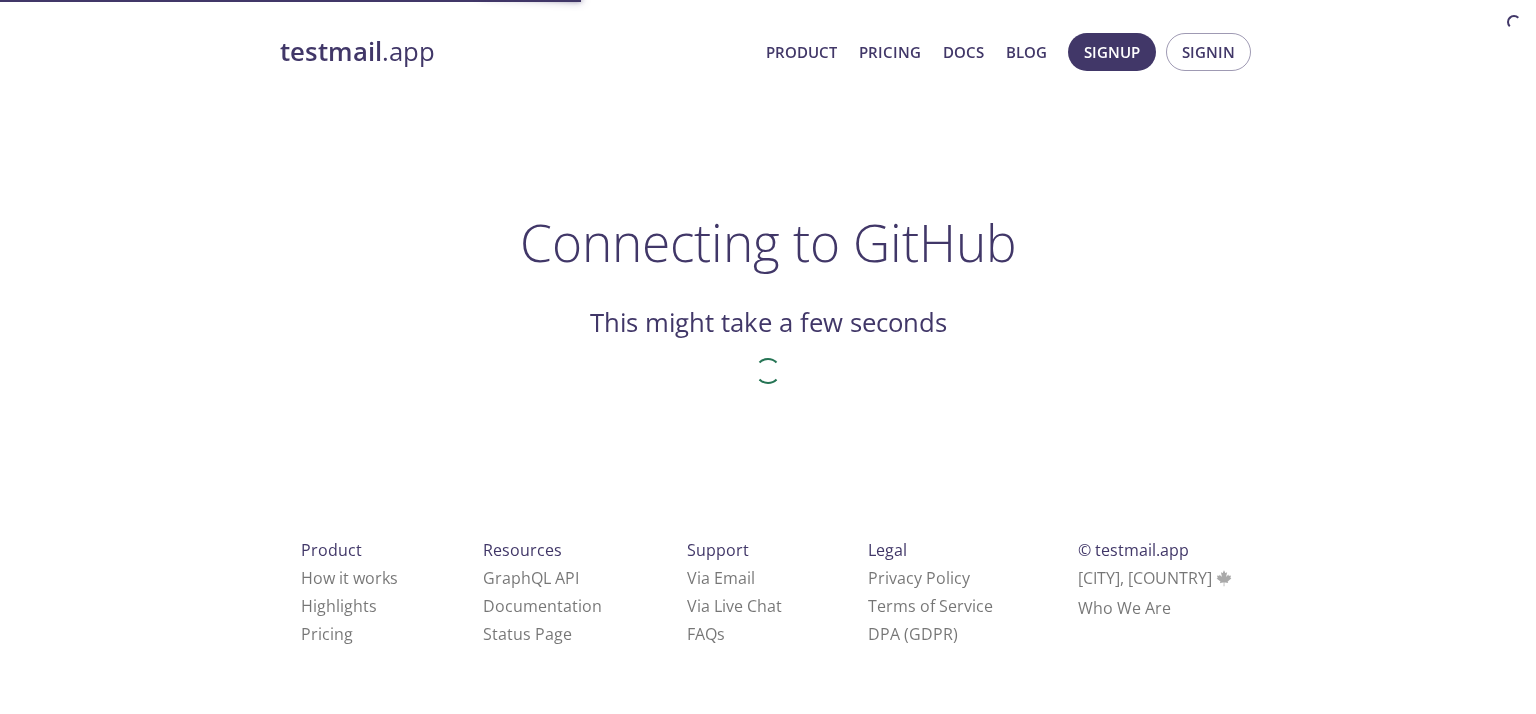 scroll, scrollTop: 0, scrollLeft: 0, axis: both 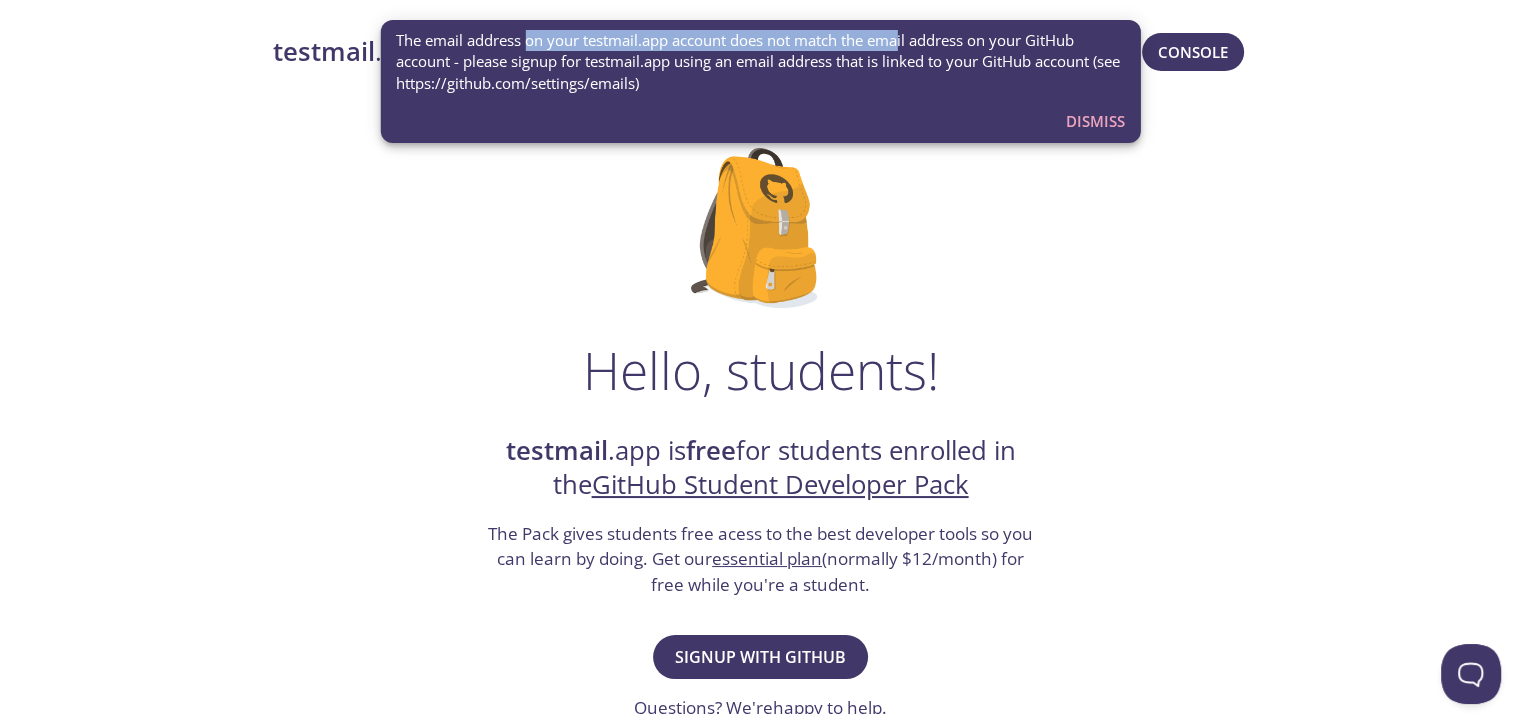 drag, startPoint x: 528, startPoint y: 43, endPoint x: 902, endPoint y: 37, distance: 374.04813 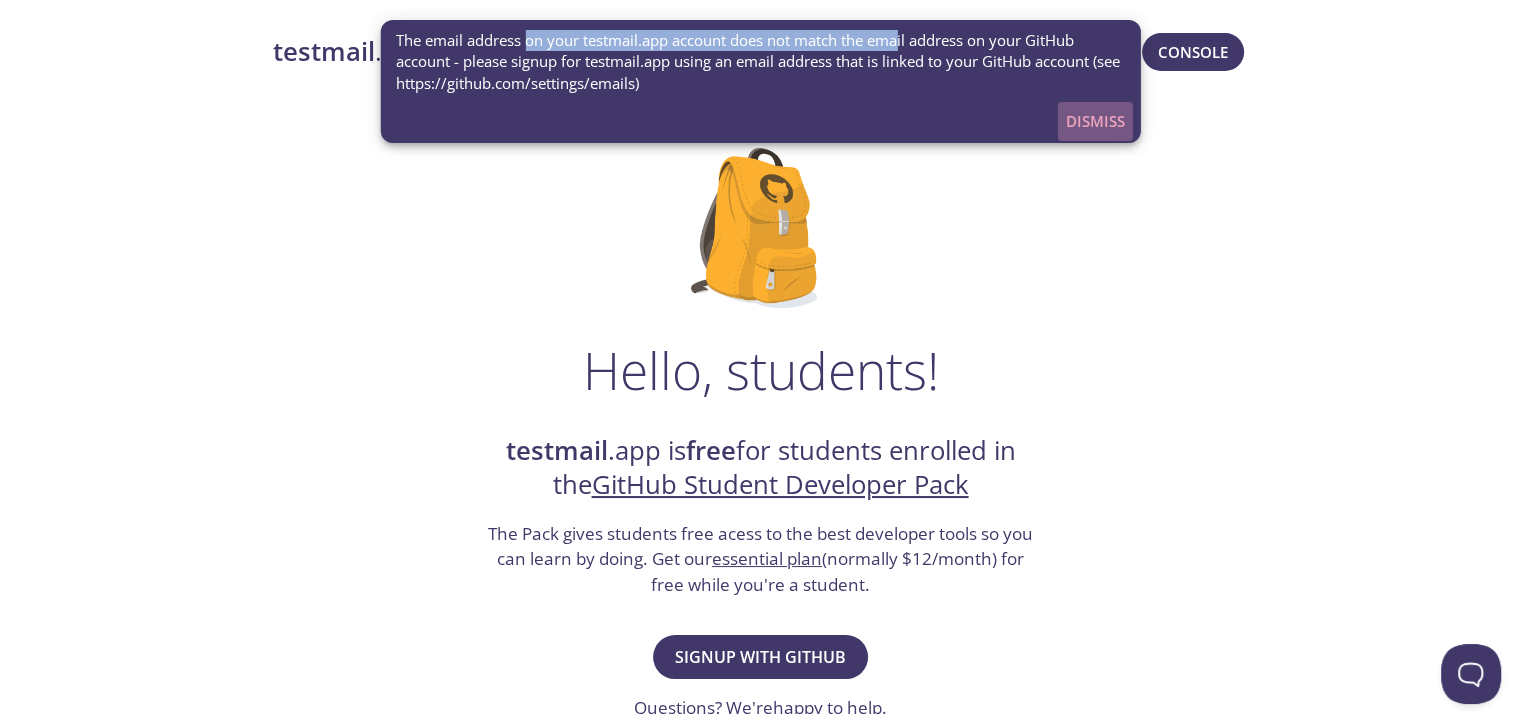 click on "Dismiss" at bounding box center [1095, 121] 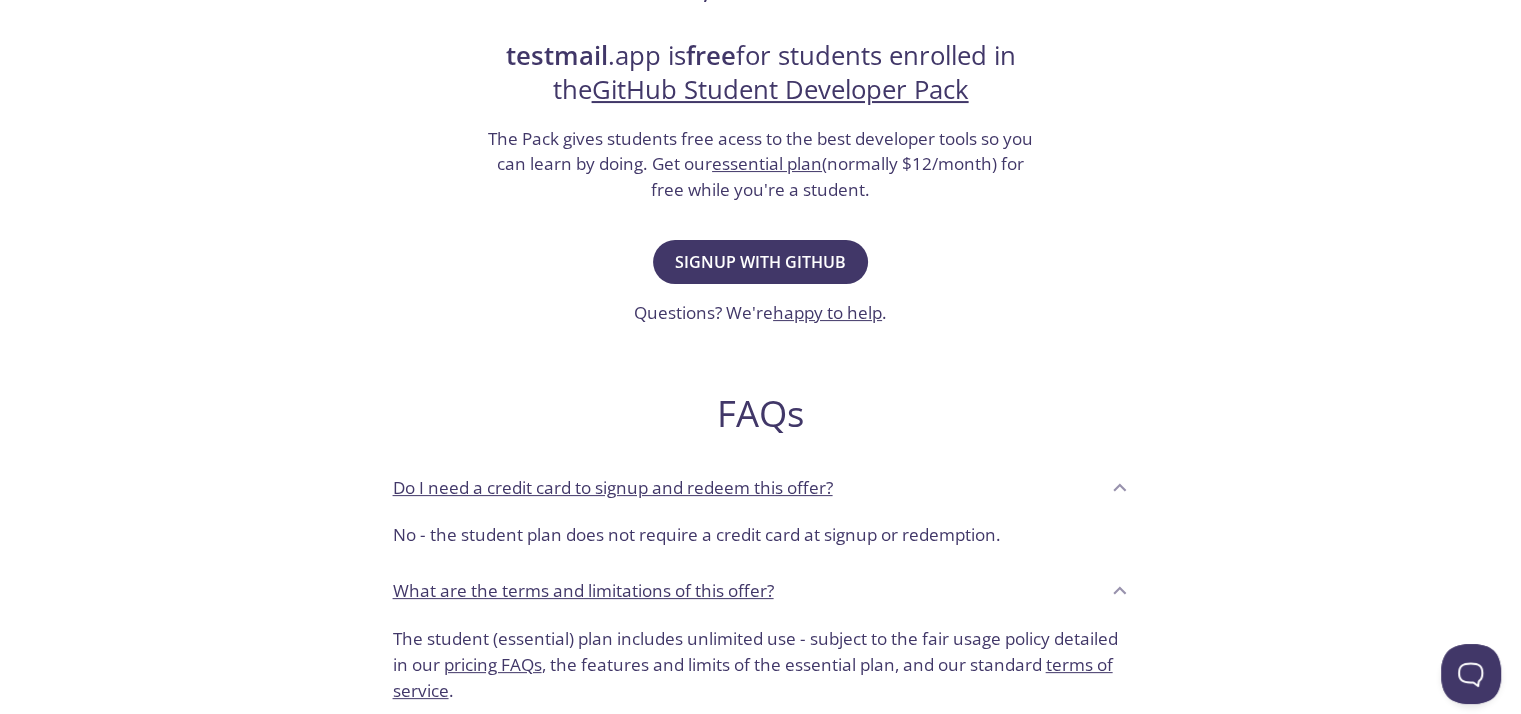 scroll, scrollTop: 0, scrollLeft: 0, axis: both 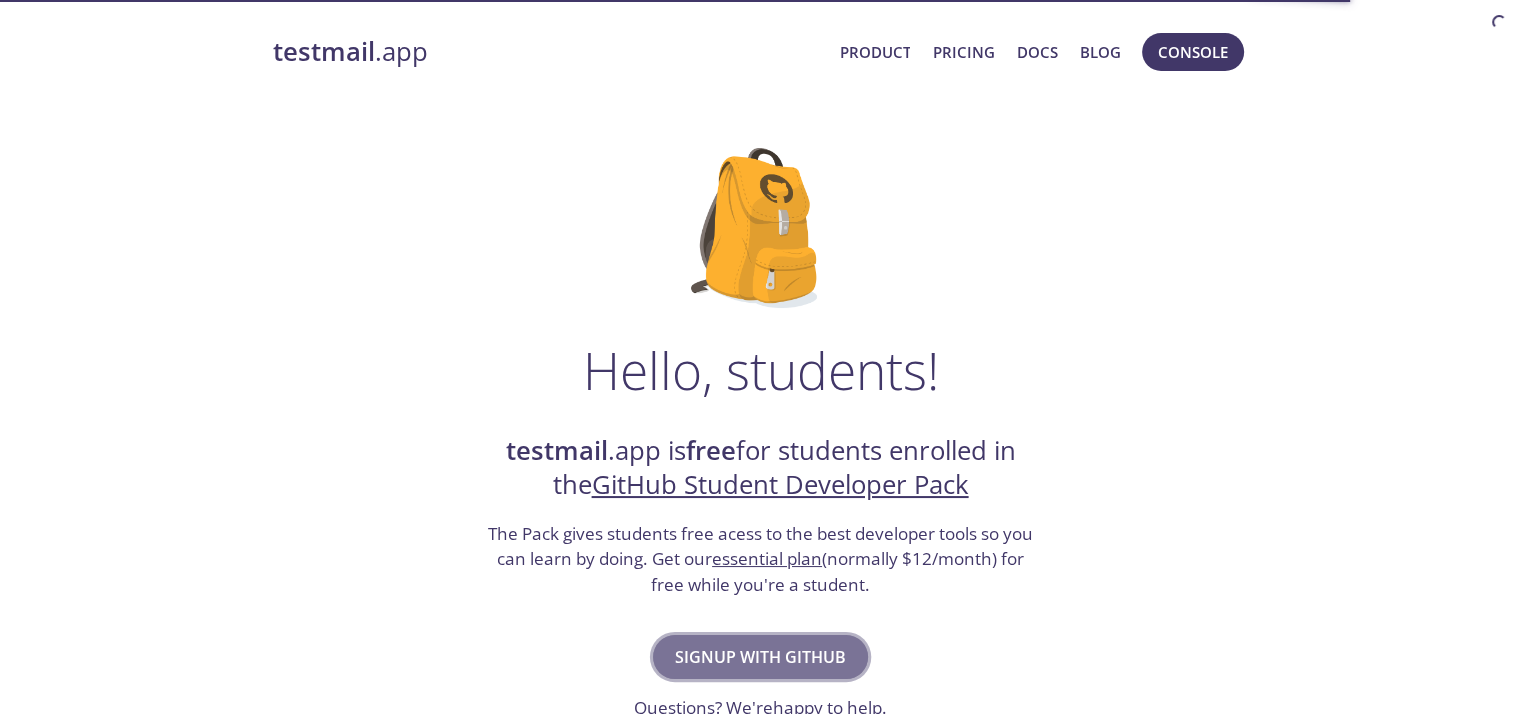 click on "Signup with GitHub" at bounding box center [760, 657] 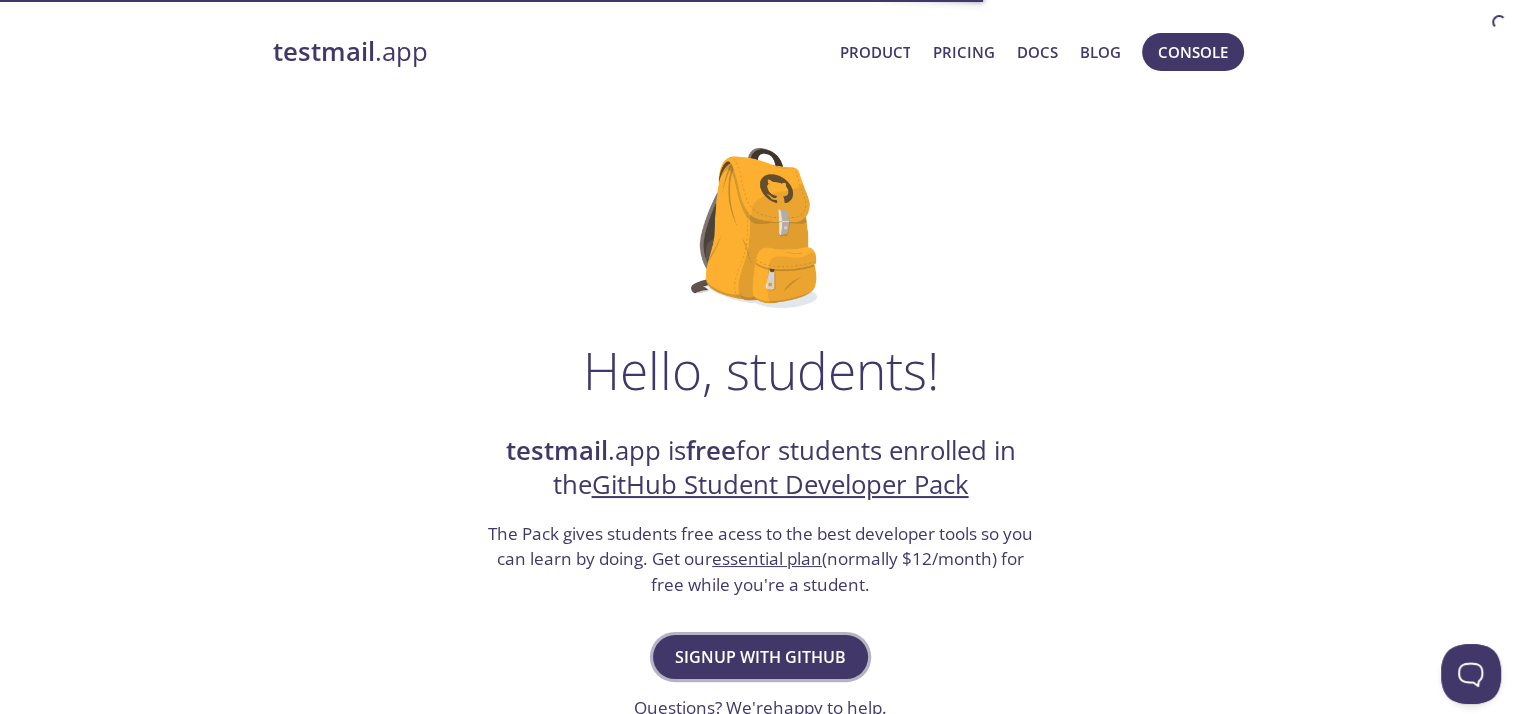 scroll, scrollTop: 0, scrollLeft: 0, axis: both 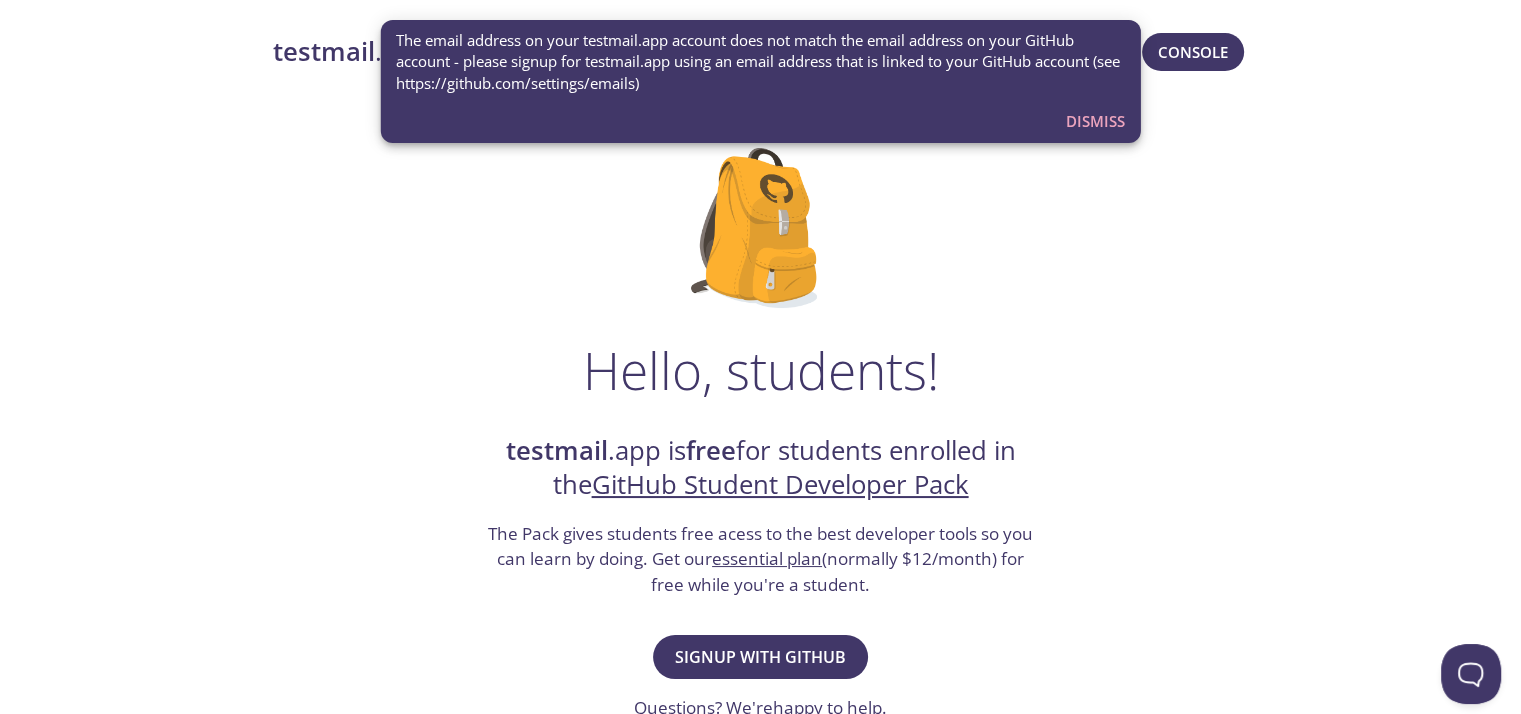 click on "Dismiss" at bounding box center [1095, 121] 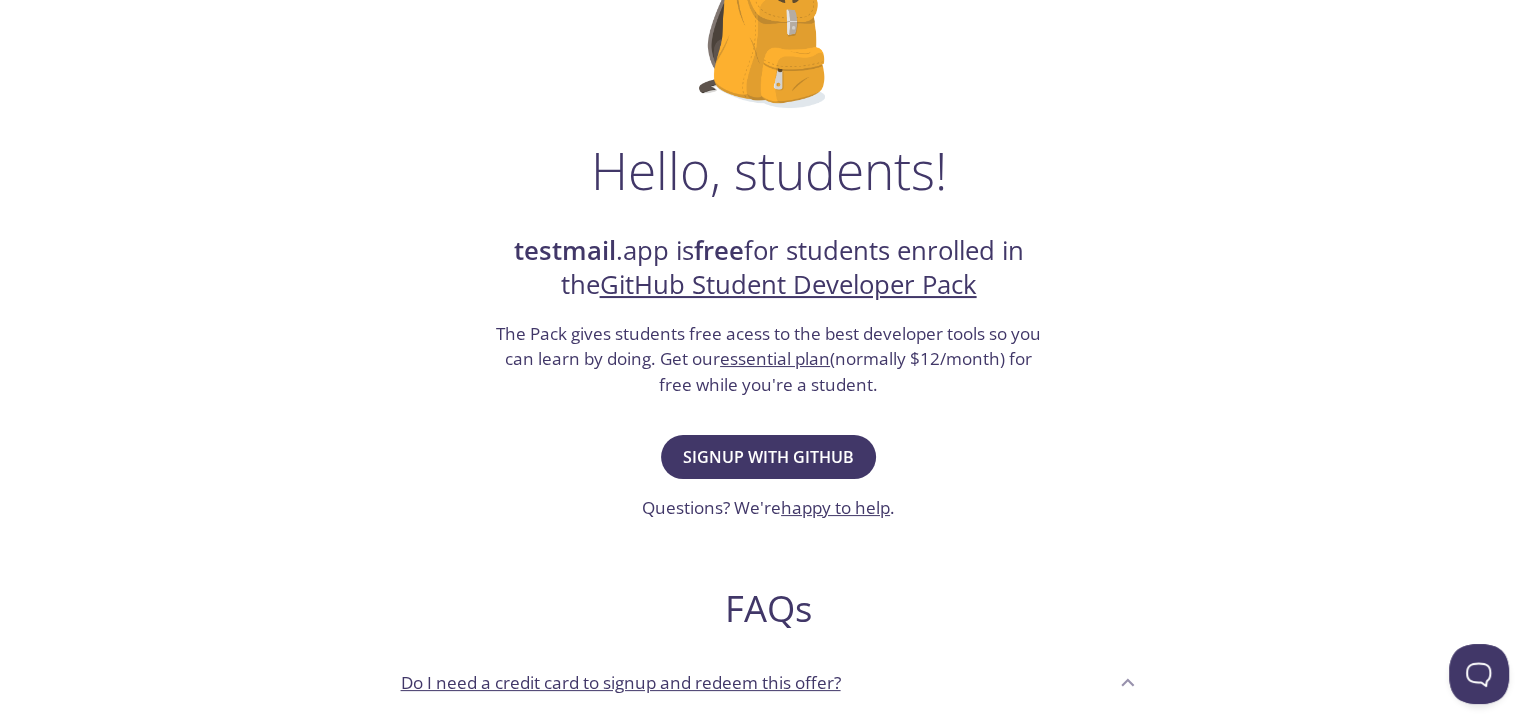 scroll, scrollTop: 0, scrollLeft: 0, axis: both 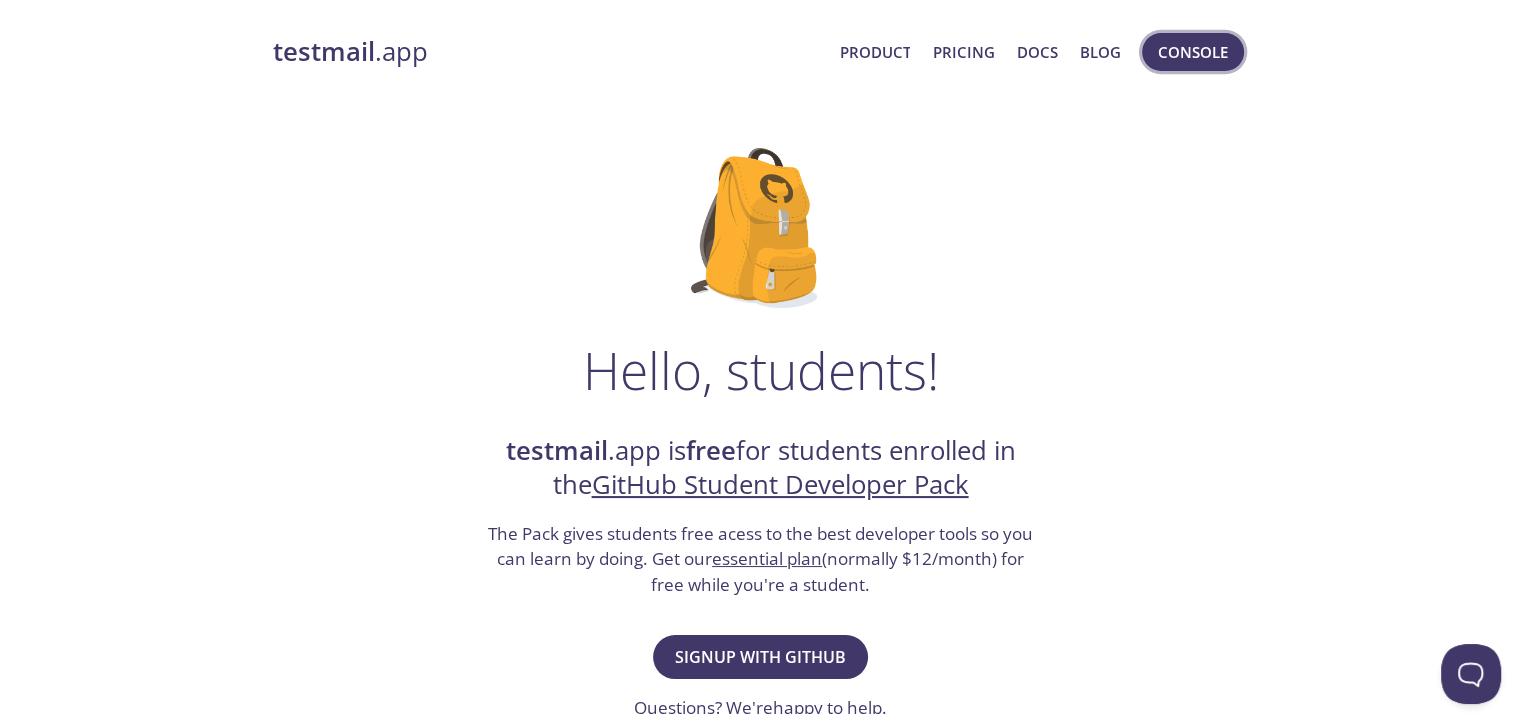click on "Console" at bounding box center [1193, 52] 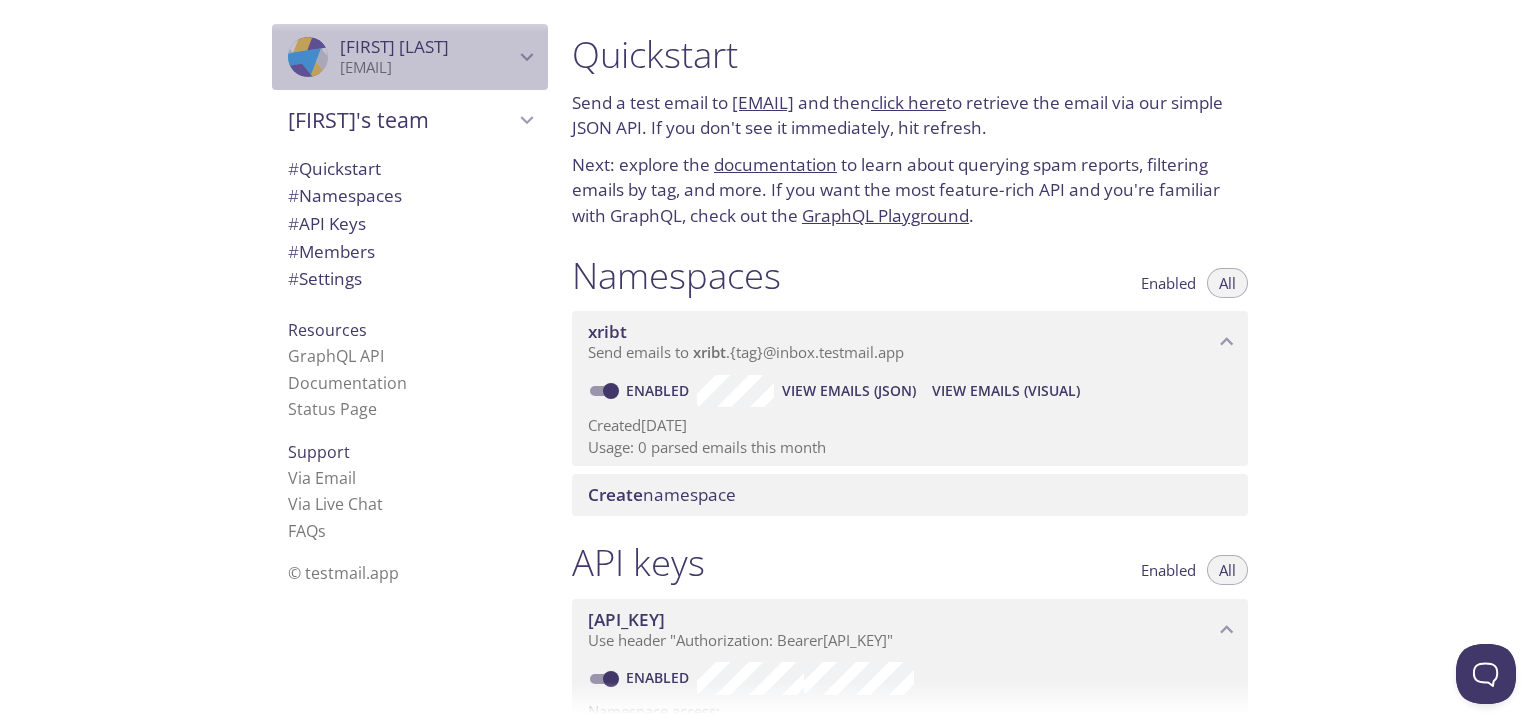 click on "[EMAIL]" at bounding box center [427, 68] 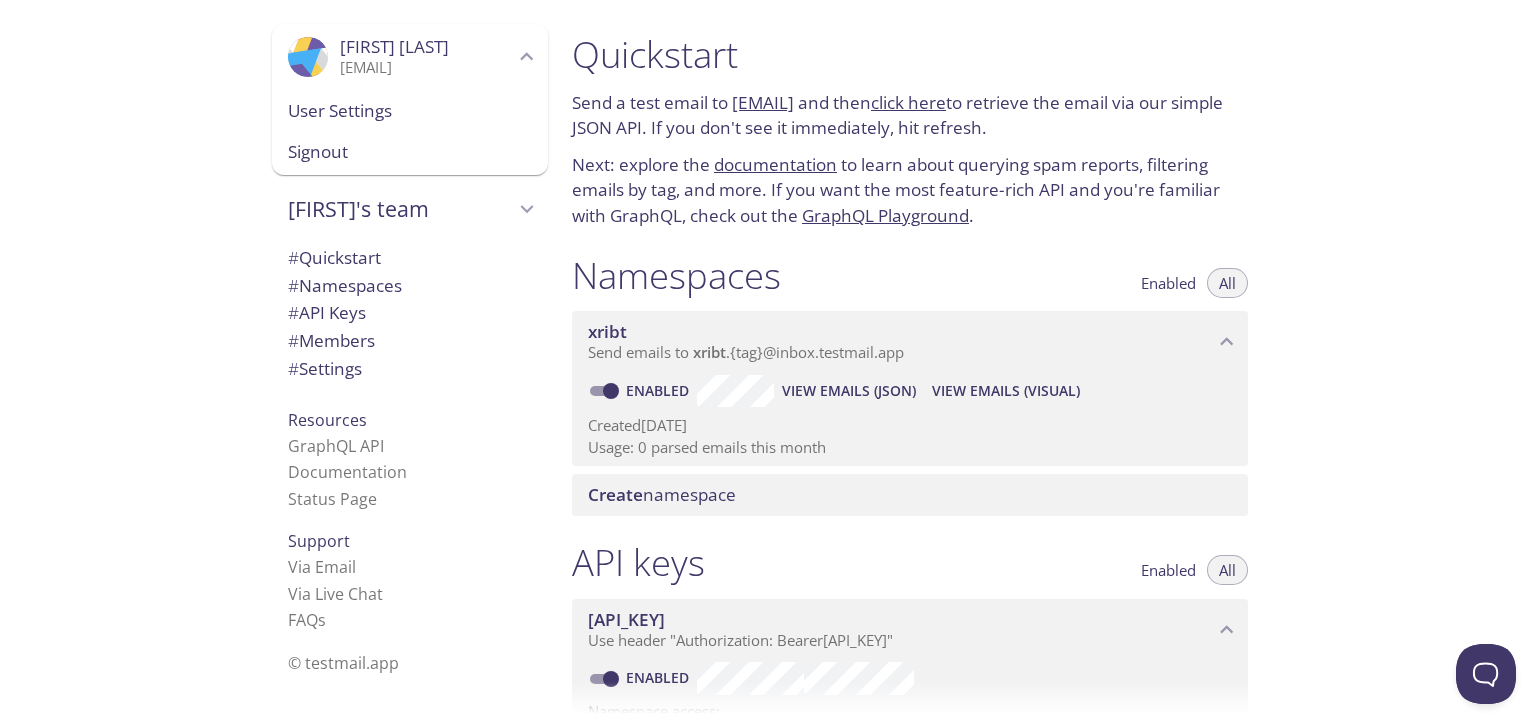 click on "Quickstart Send a test email to   support@example.com   and then  click here  to retrieve the email via our simple JSON API. If you don't see it immediately, hit refresh. Next: explore the   documentation   to learn about querying spam reports, filtering emails by tag, and more. If you want the most feature-rich API and you're familiar with GraphQL, check out the   GraphQL Playground . Namespaces Enabled All xribt Send emails to   xribt . {tag} @inbox.testmail.app Enabled View Emails (JSON) View Emails (Visual) Created  [DATE] Usage: 0 parsed emails this month Create  namespace API keys Enabled All [API_KEY] Use header "Authorization: Bearer  [API_KEY] " Enabled Namespace access: xribt Created  [DATE] Usage: 0 API calls this month Create  API key Members Admins All   ProfilePic [FIRST]   [LAST] support@example.com Joined  [DATE] Invite  a team member Settings Team (or organization) name: [FIRST]'s team Save Setup Billing:" at bounding box center [1046, 357] 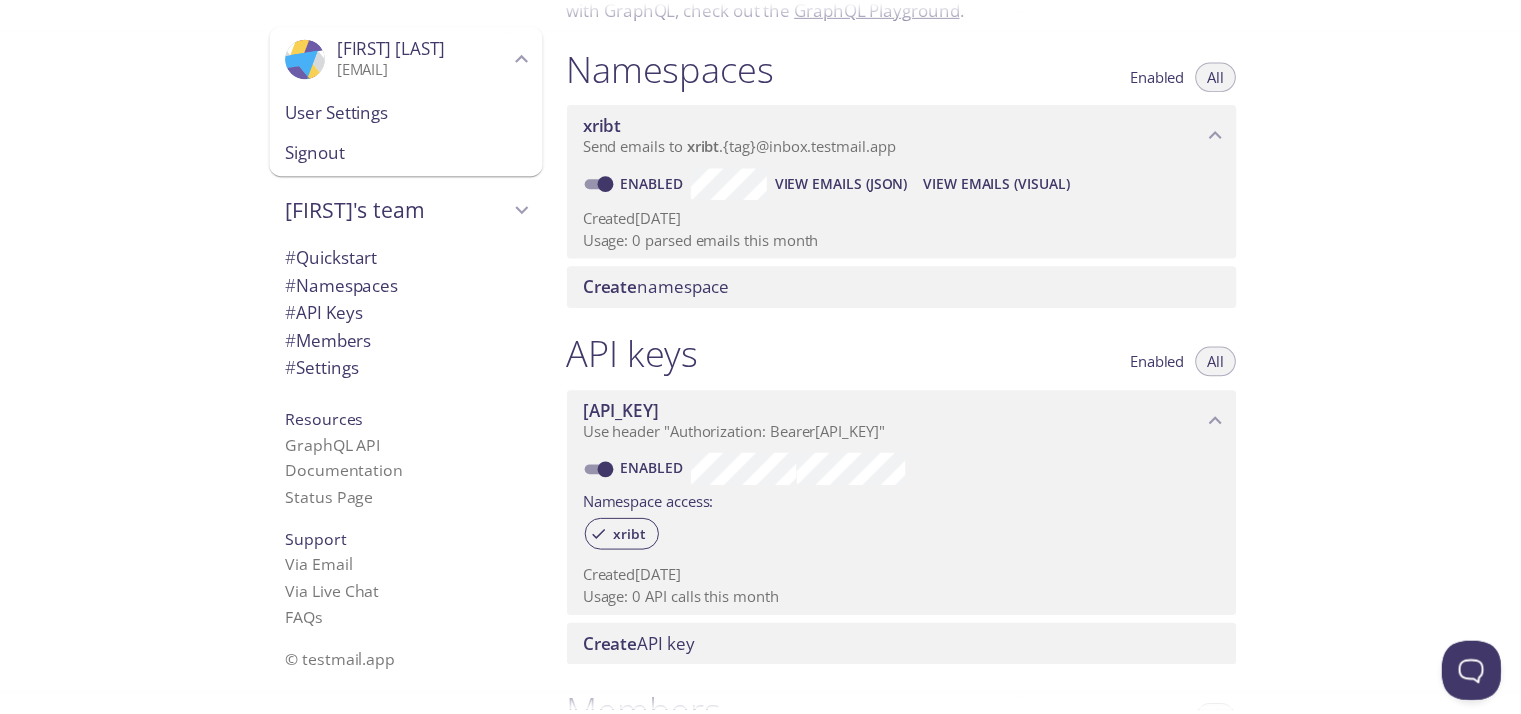 scroll, scrollTop: 308, scrollLeft: 0, axis: vertical 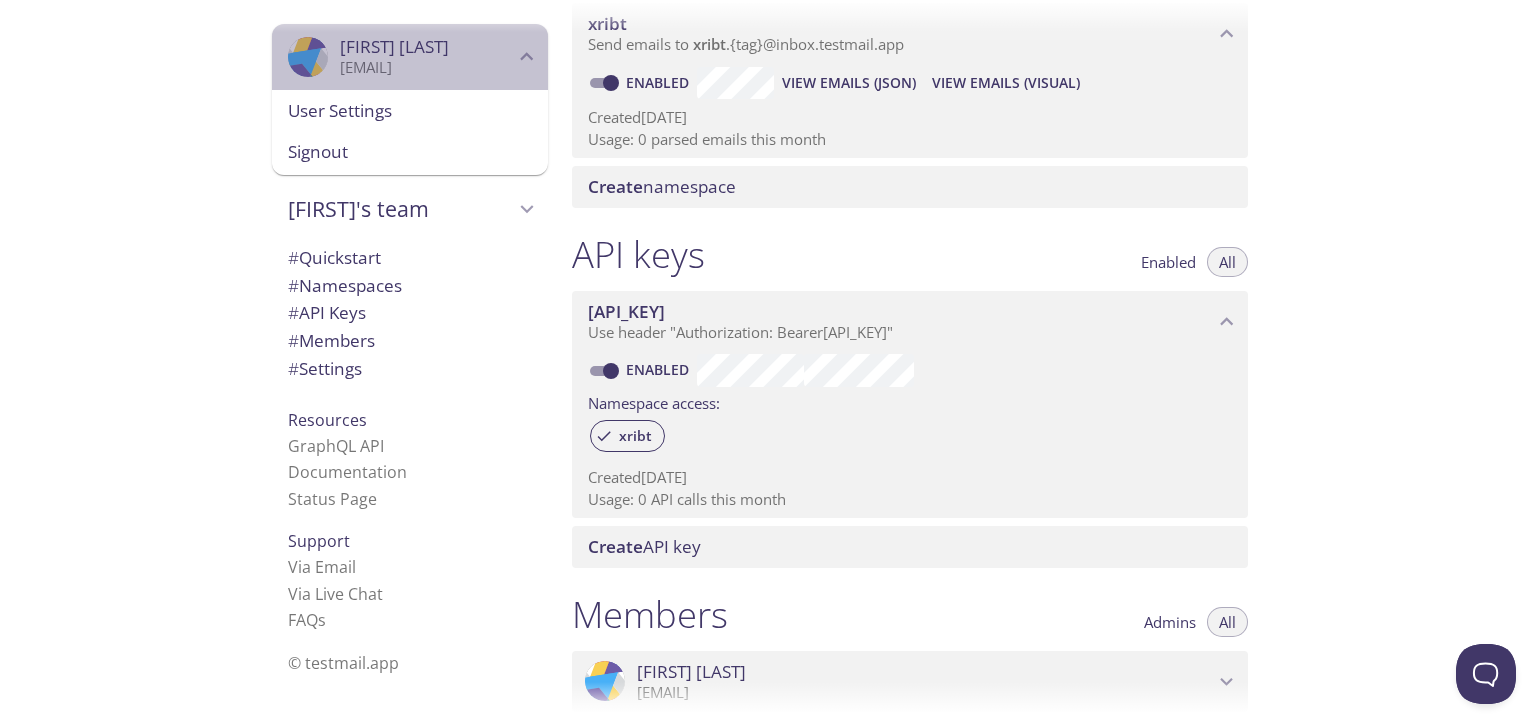 click on "[EMAIL]" at bounding box center (427, 68) 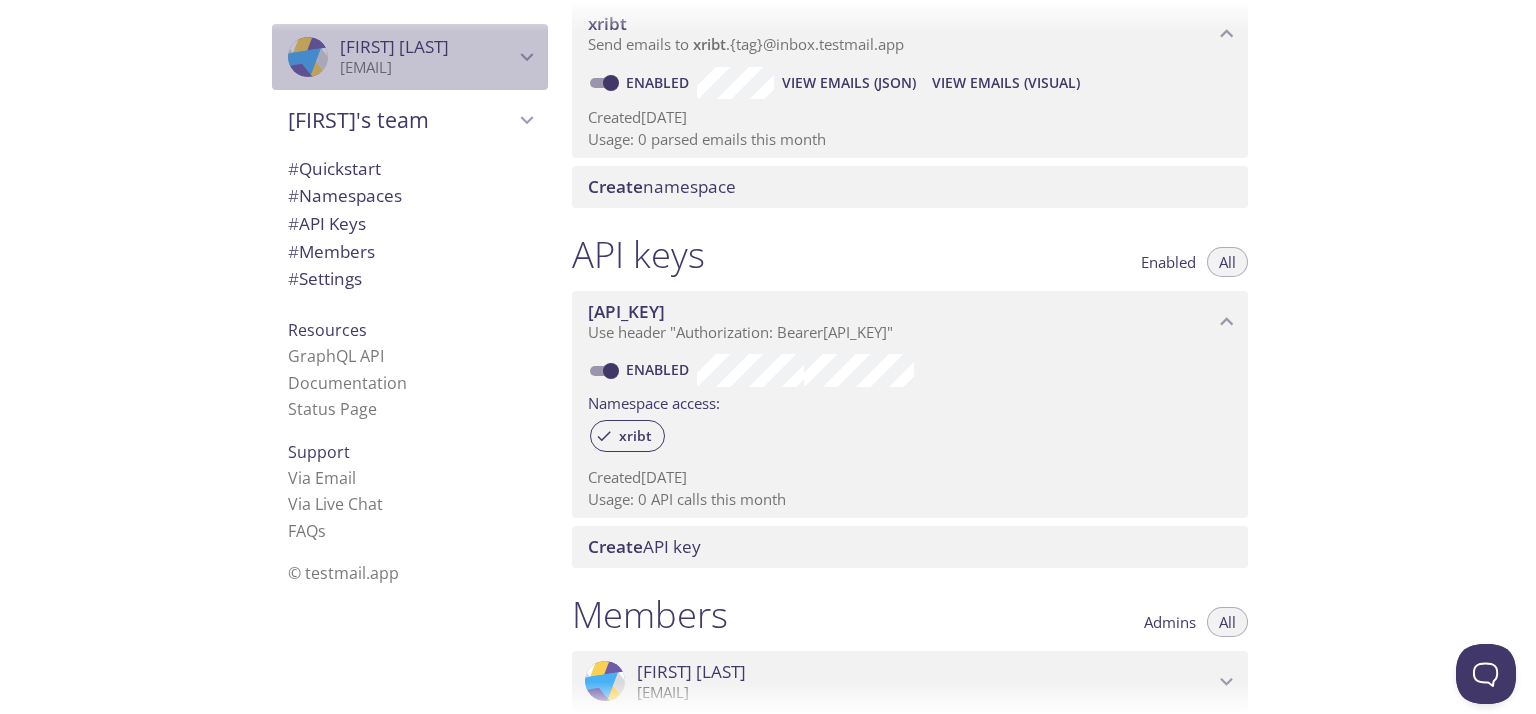 click on "[EMAIL]" at bounding box center [427, 68] 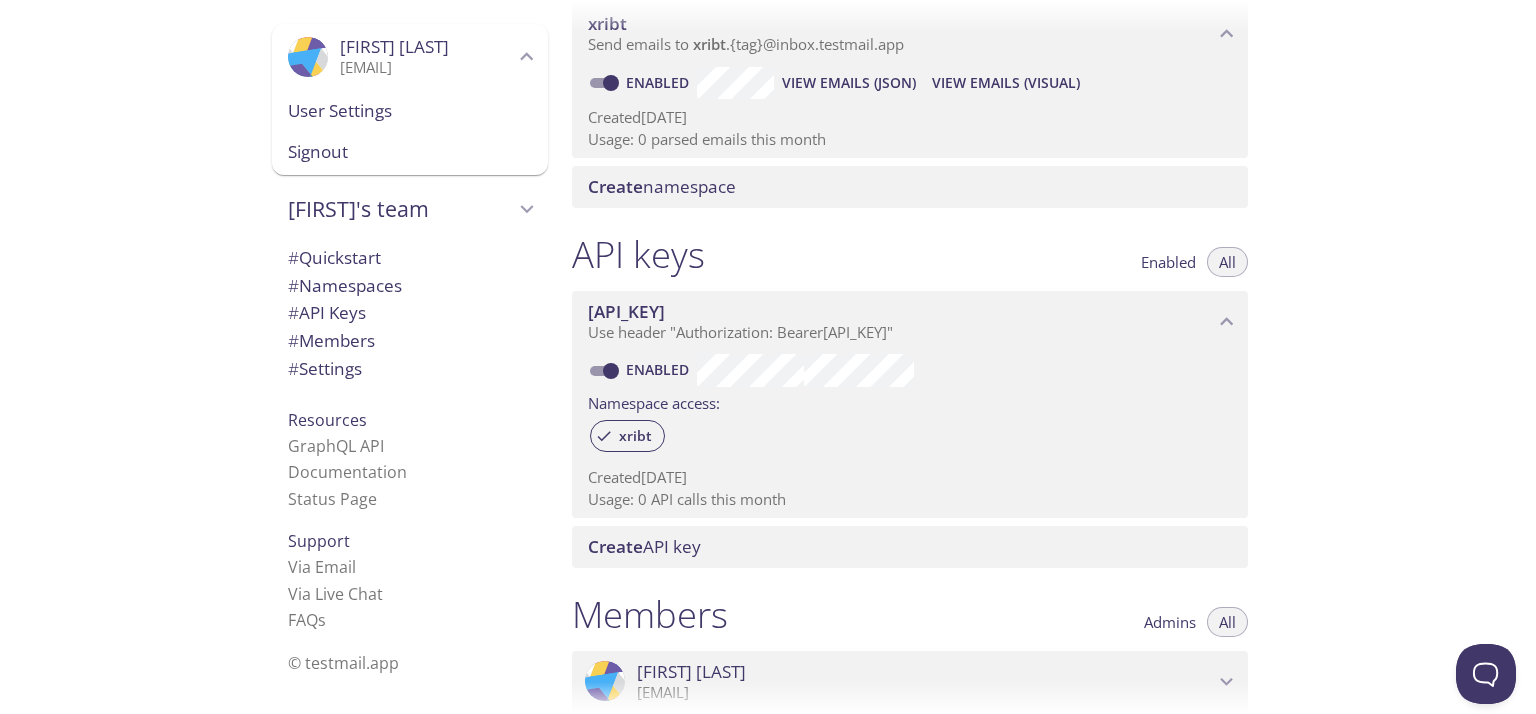 click on "Signout" at bounding box center [410, 152] 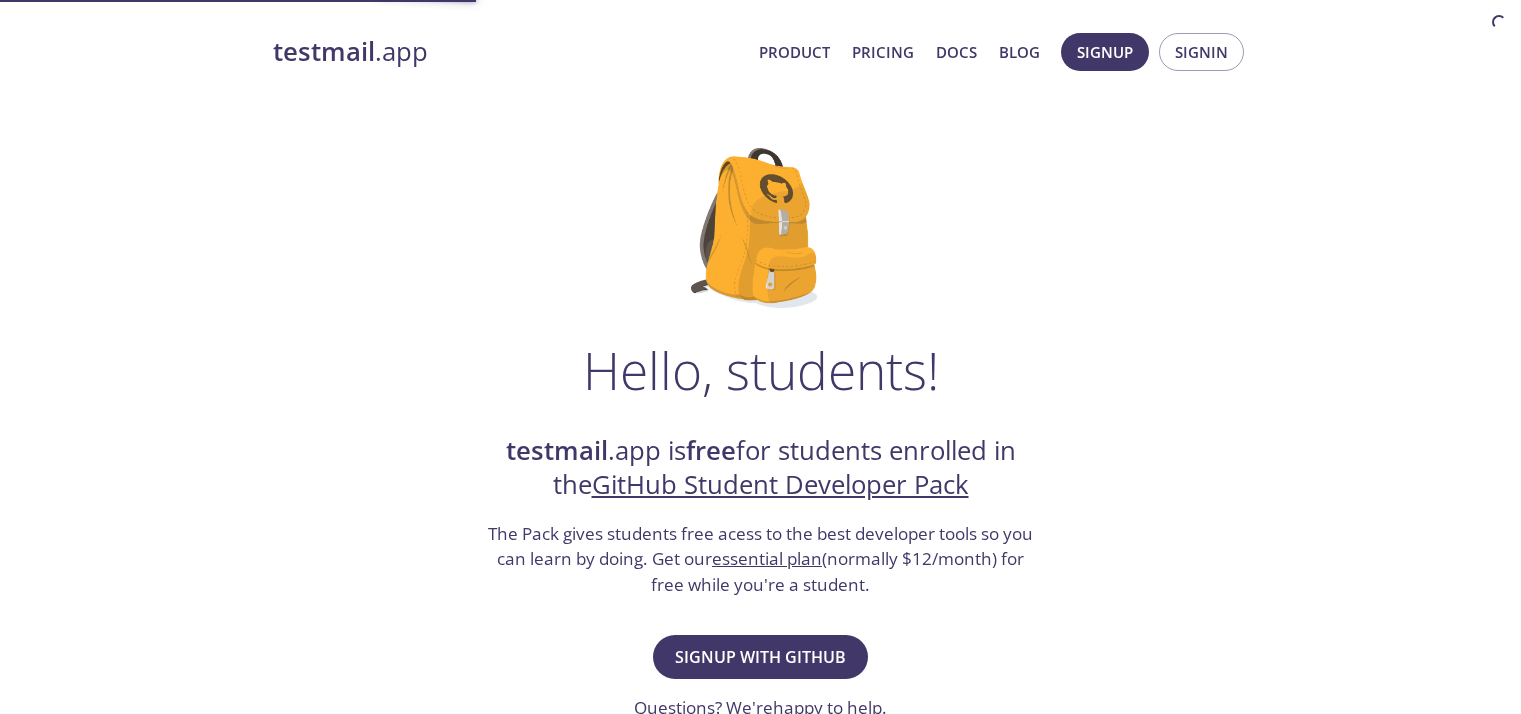 scroll, scrollTop: 0, scrollLeft: 0, axis: both 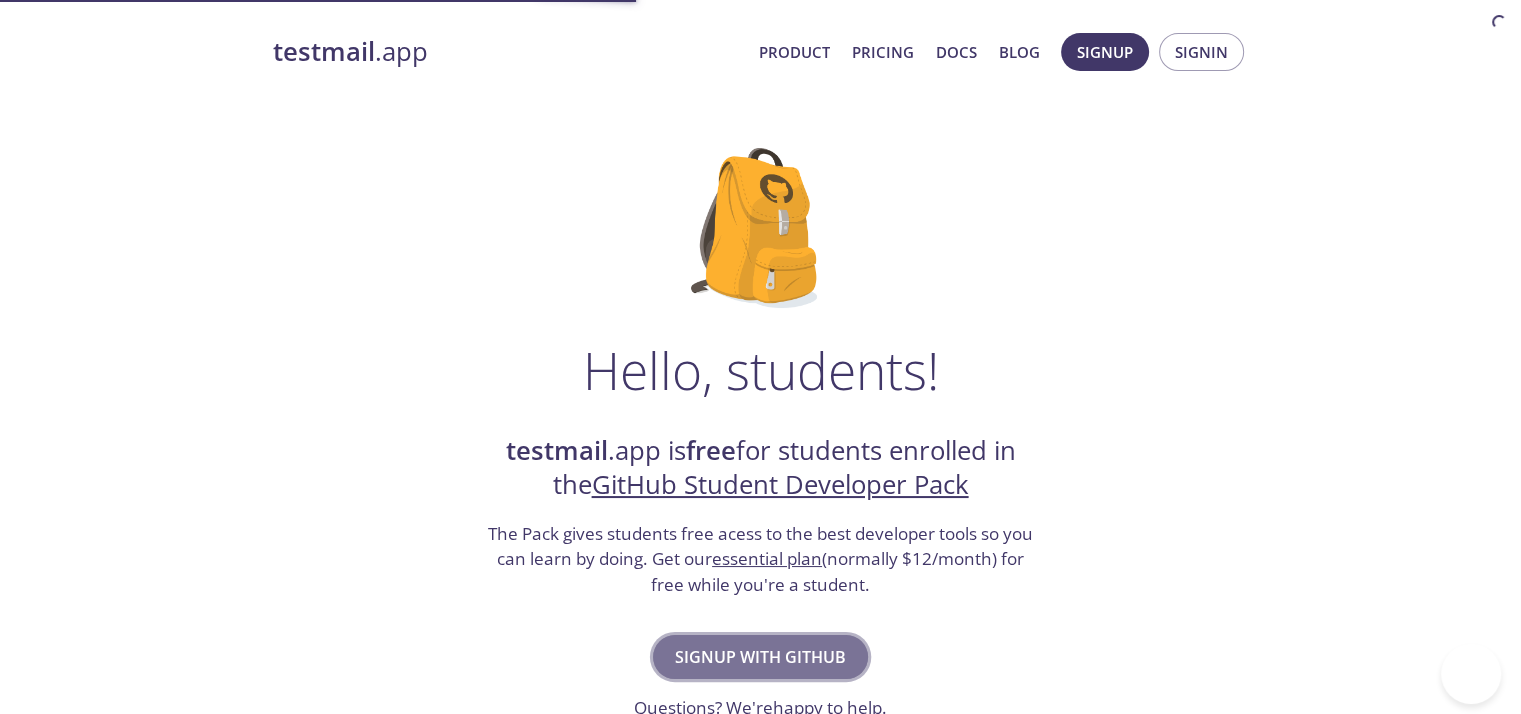 click on "Signup with GitHub" at bounding box center (760, 657) 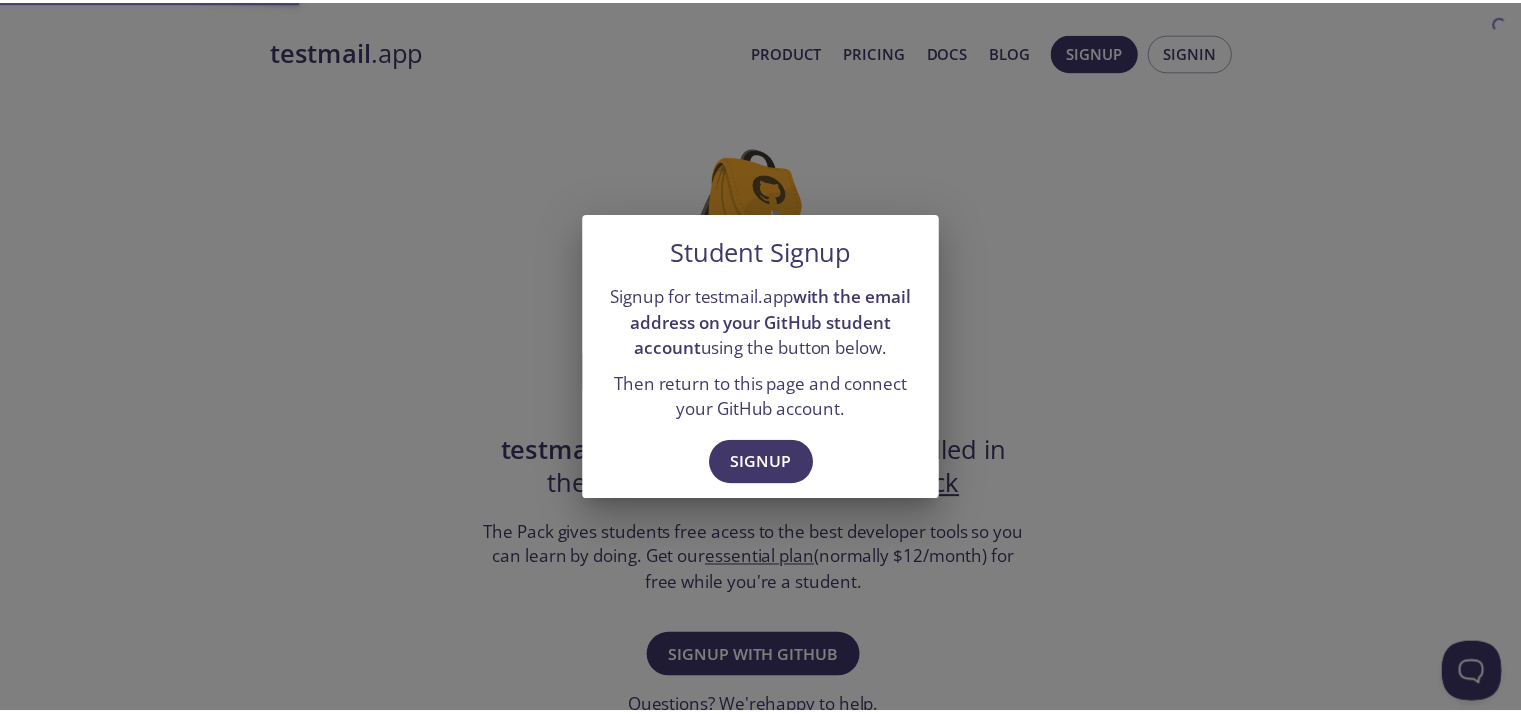 scroll, scrollTop: 0, scrollLeft: 0, axis: both 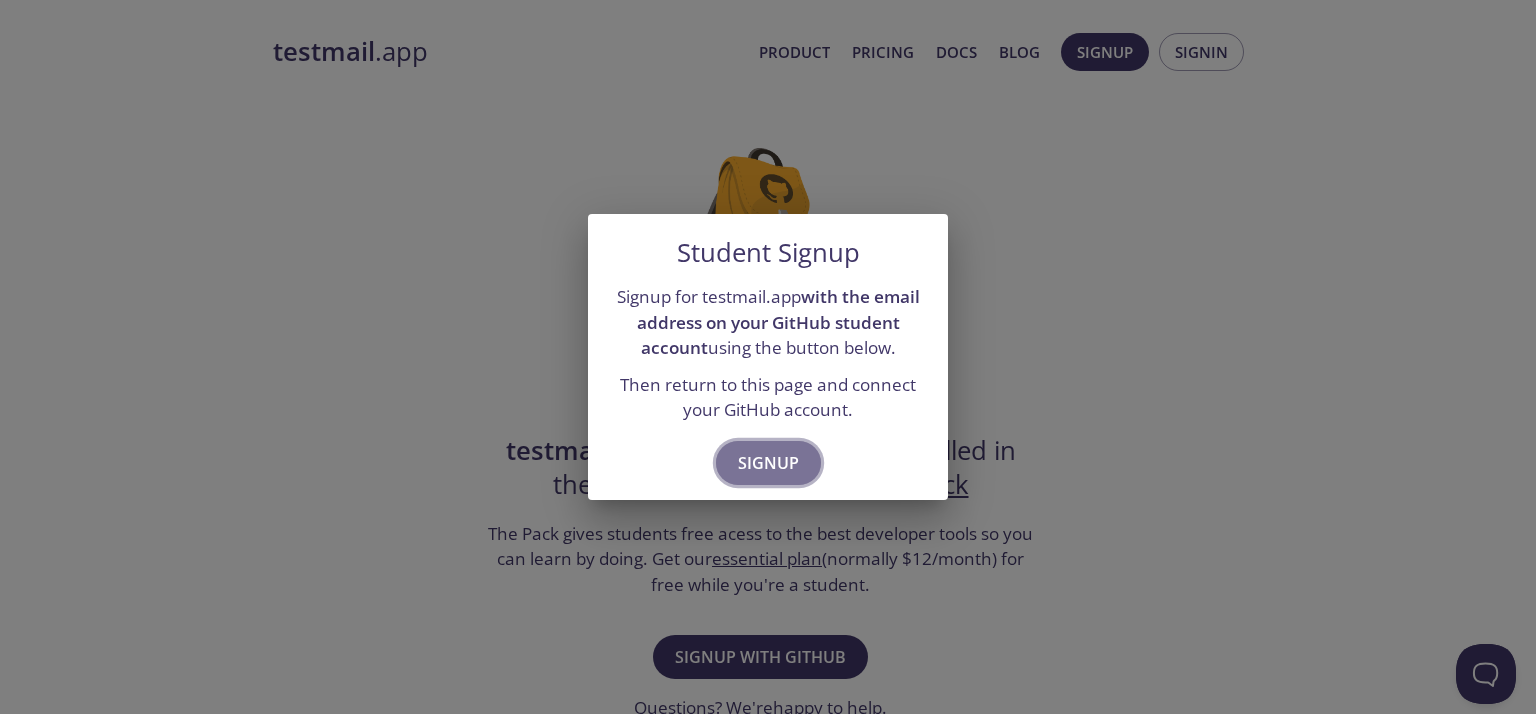click on "Signup" at bounding box center [768, 463] 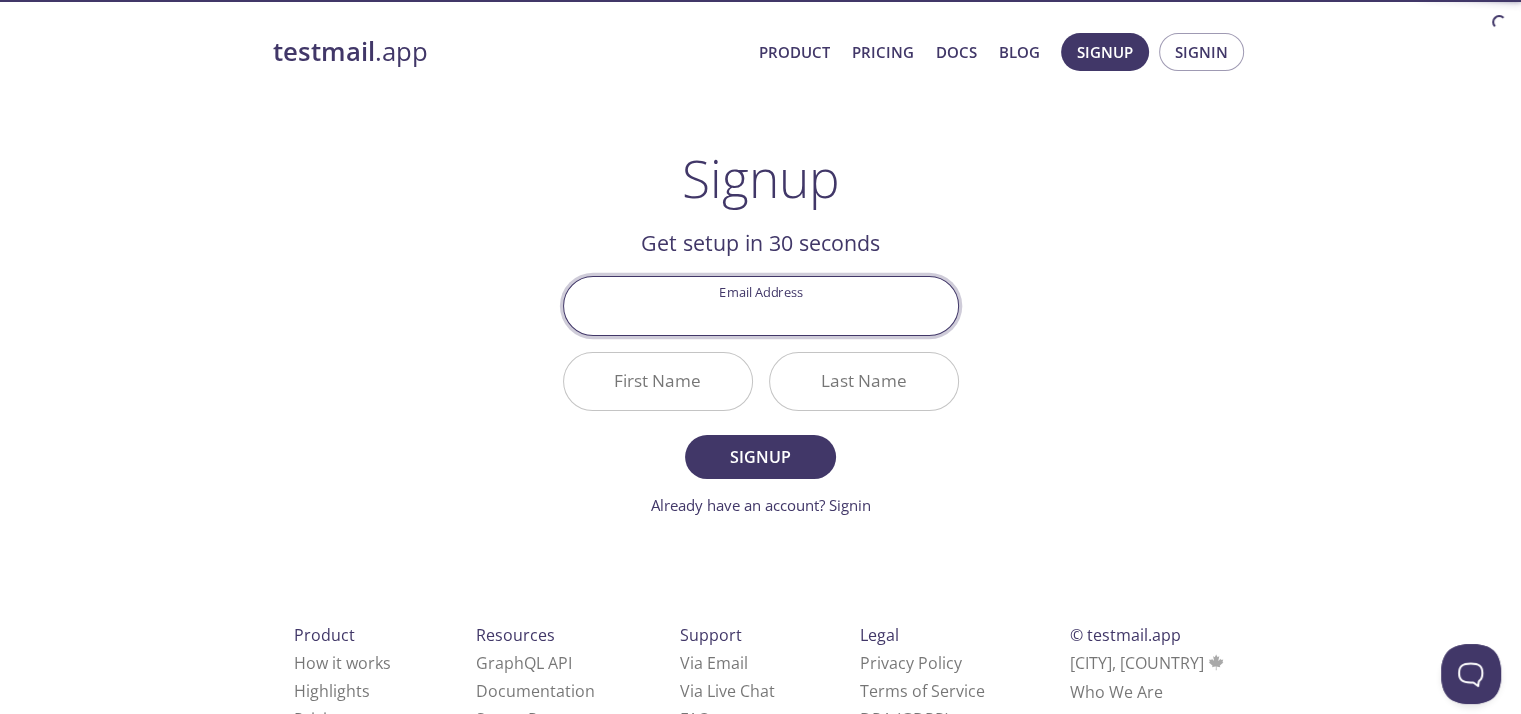 click on "Email Address" at bounding box center (761, 305) 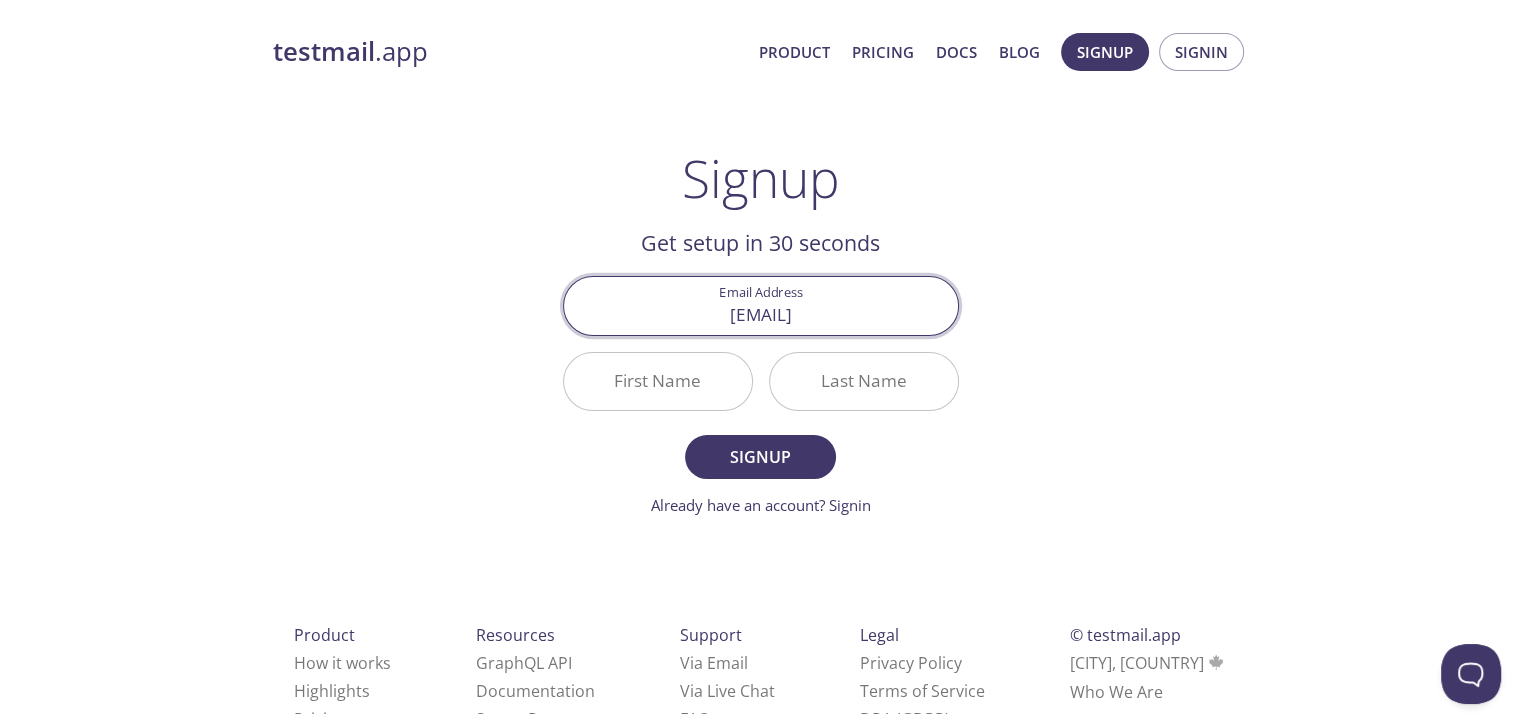 click on "marklouise.gardiola1124@gmail.com" at bounding box center (761, 305) 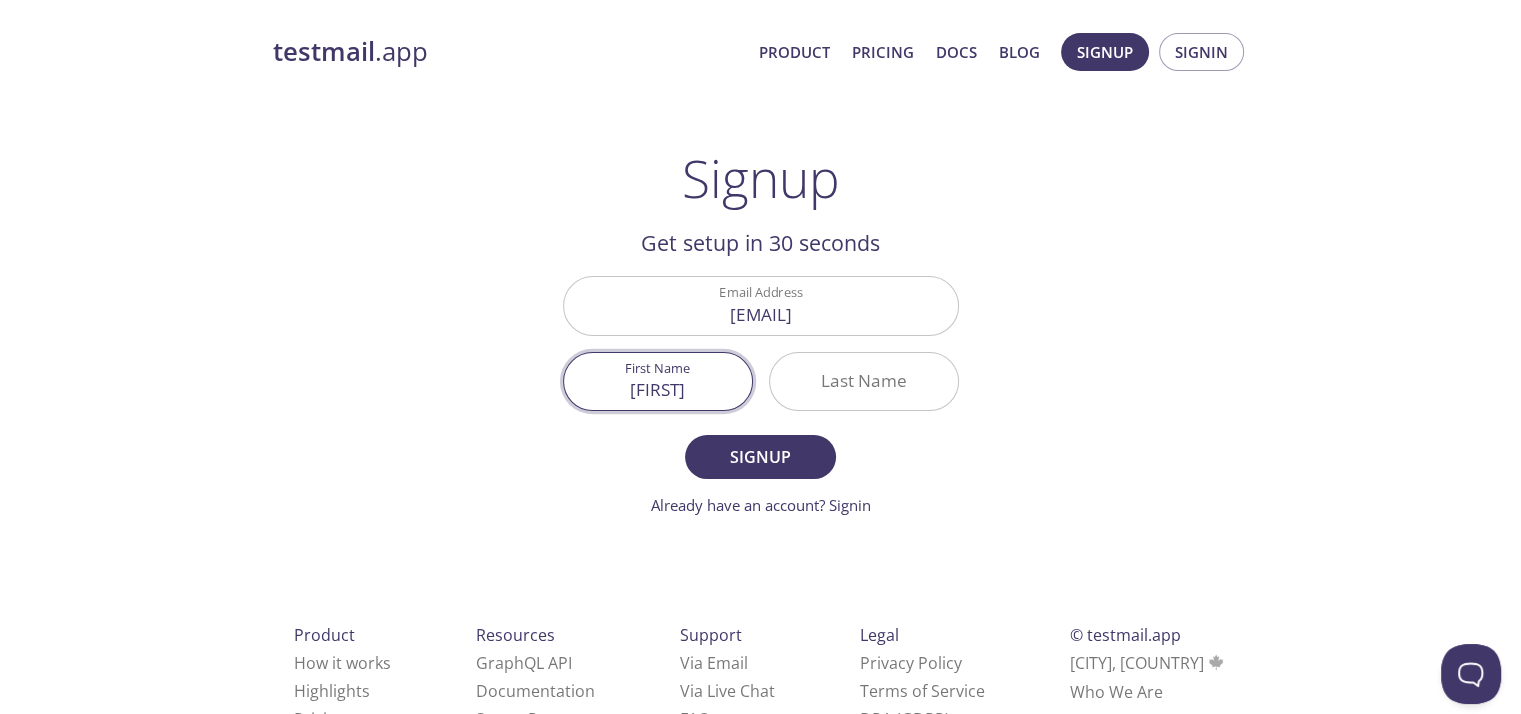 type on "Mark" 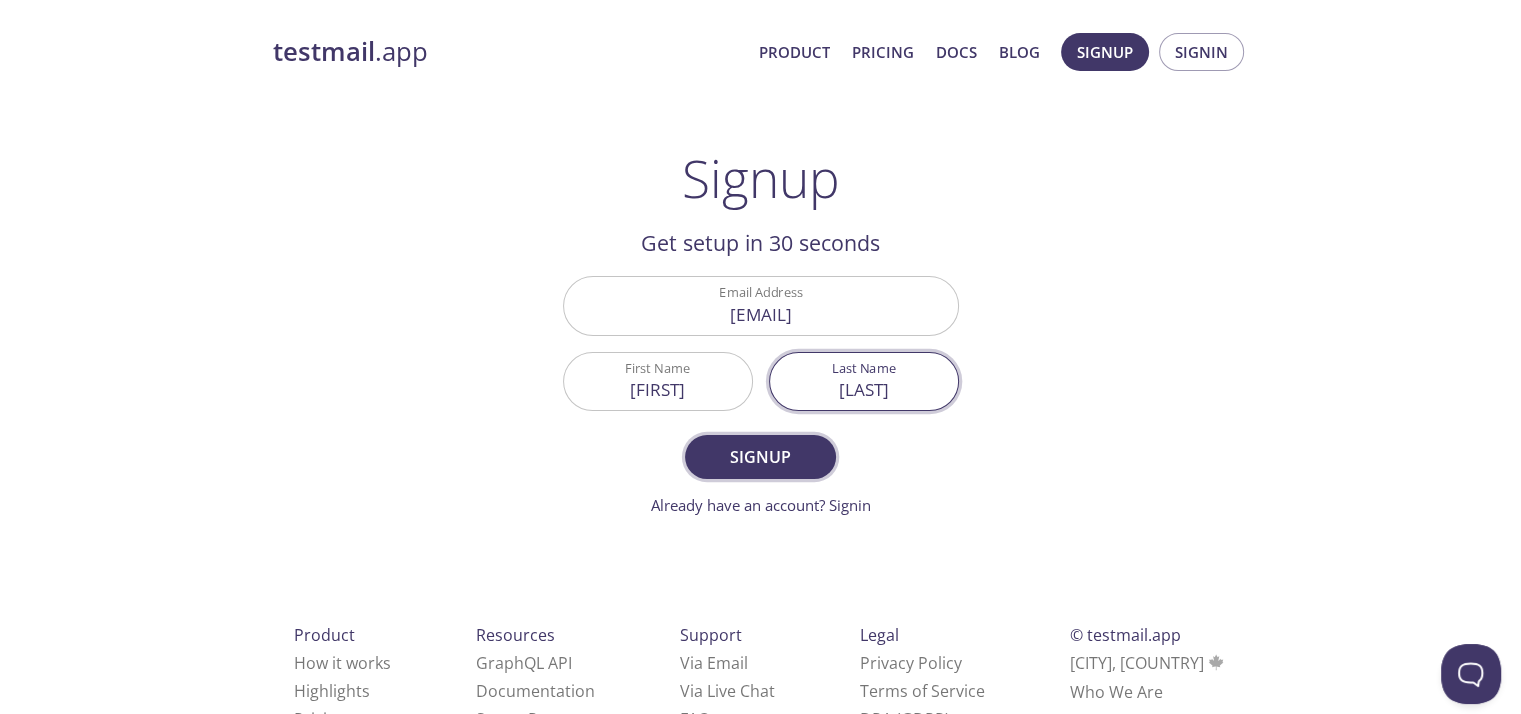 type on "[LAST]" 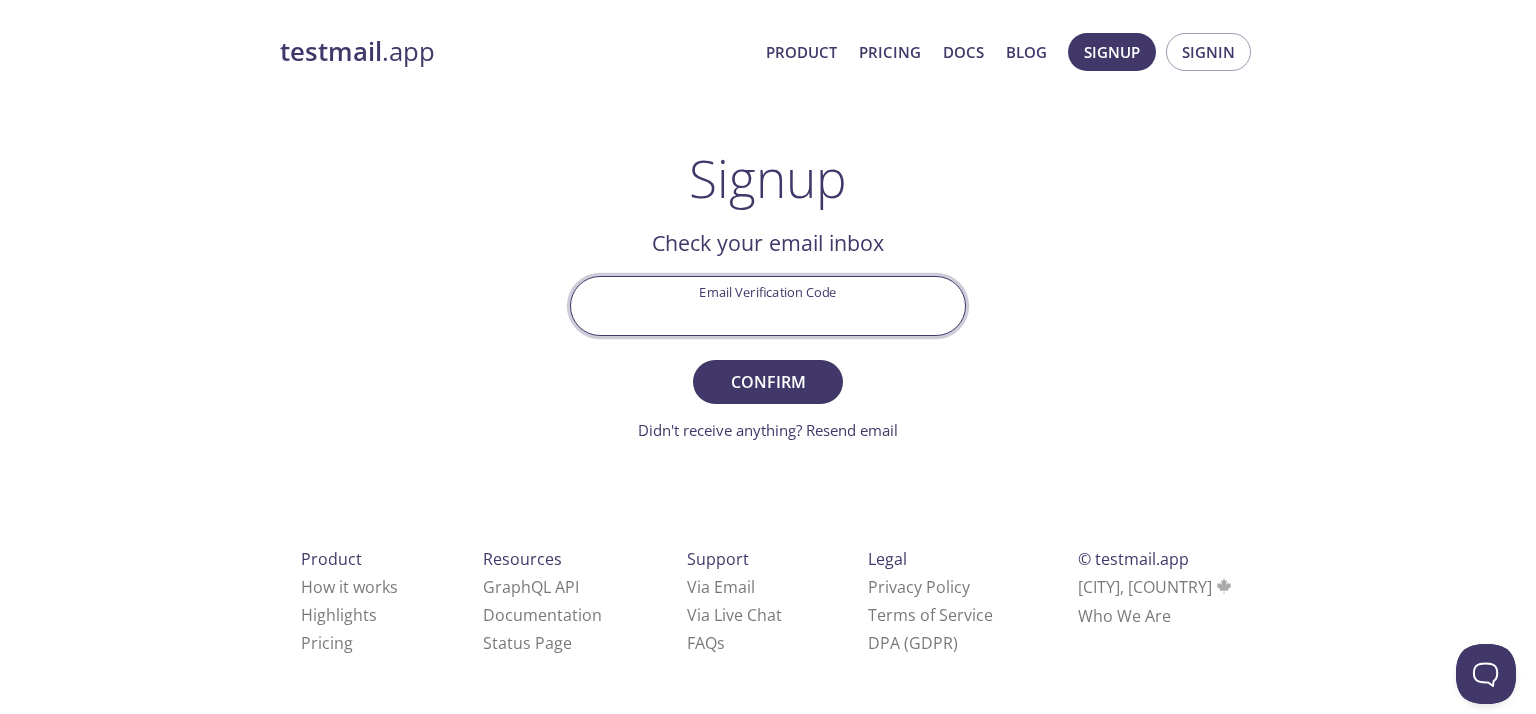 paste on "TPEMY2X" 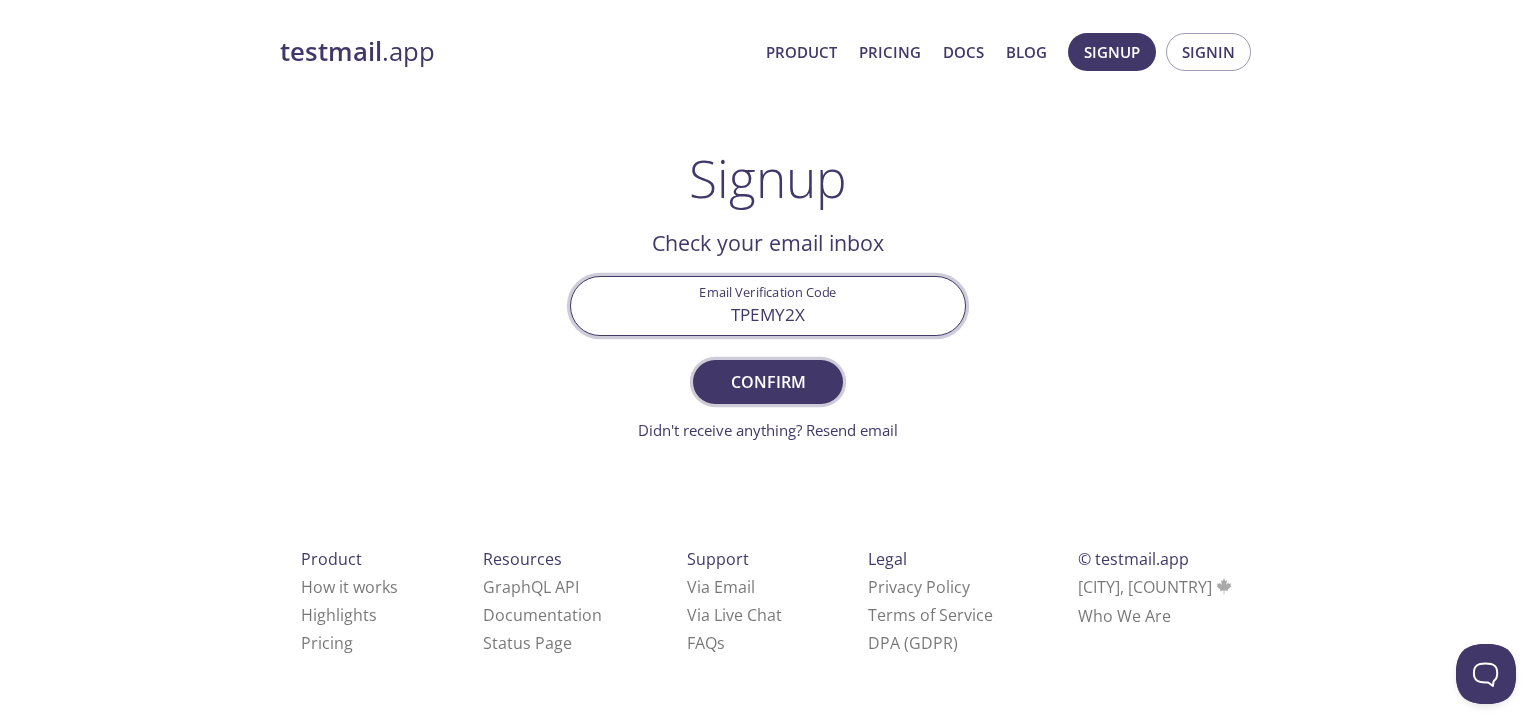 type on "TPEMY2X" 